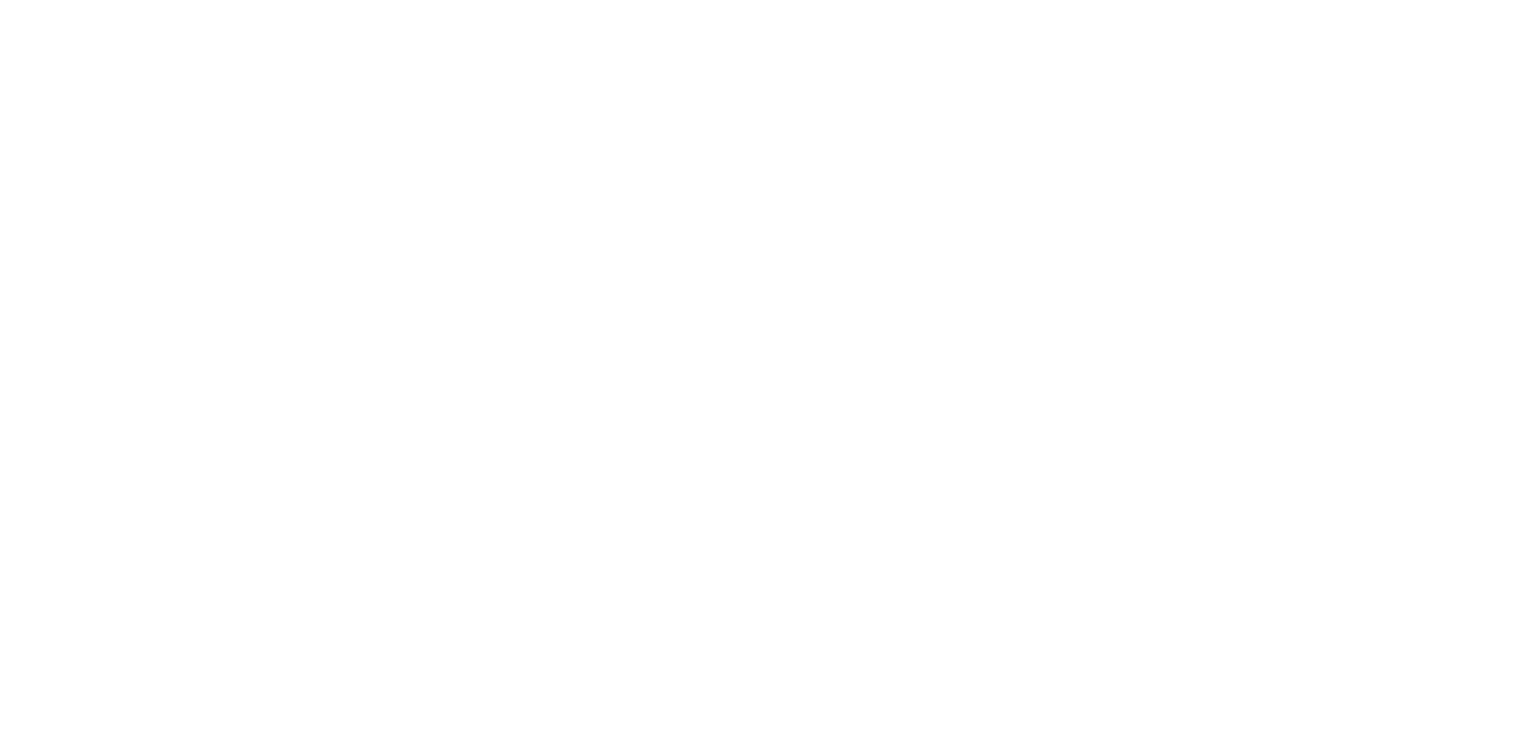 scroll, scrollTop: 0, scrollLeft: 0, axis: both 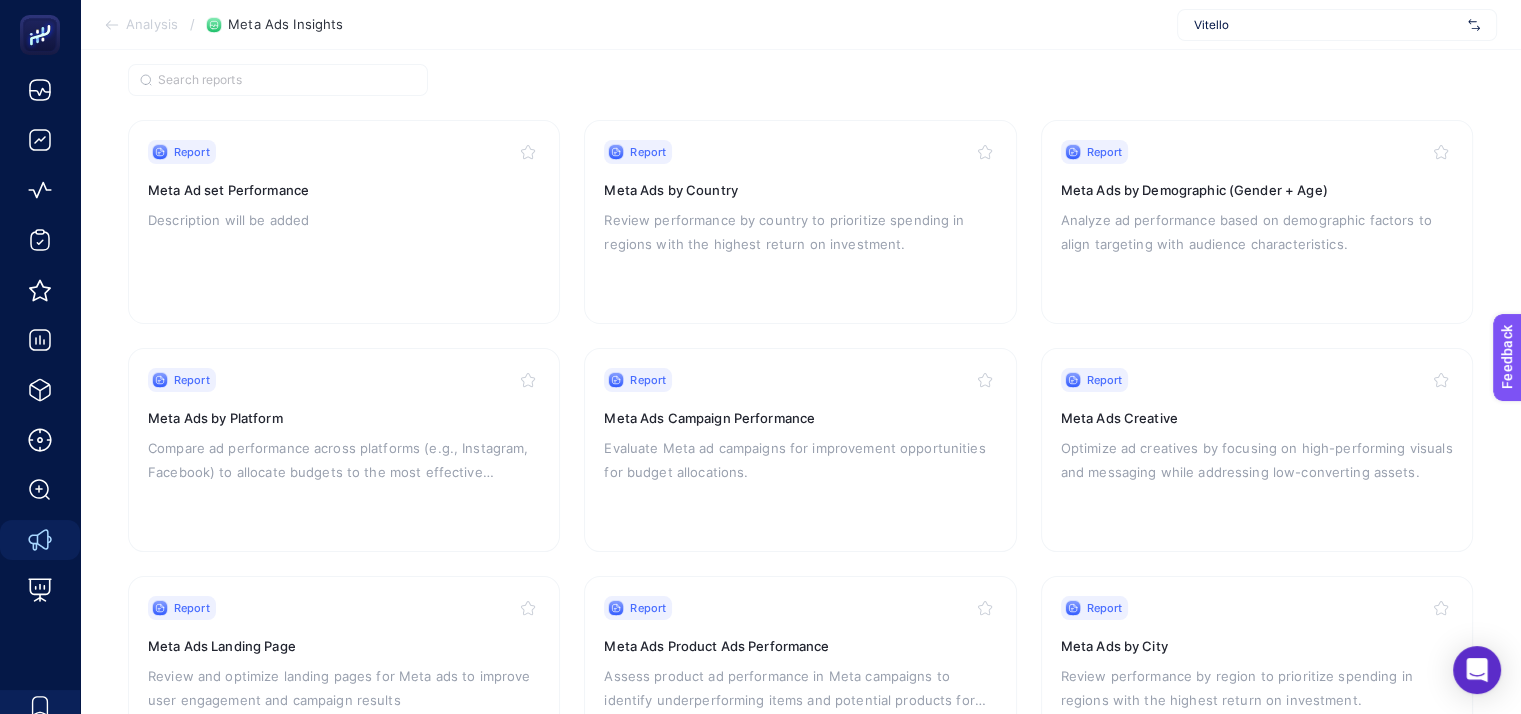 drag, startPoint x: 659, startPoint y: 125, endPoint x: 720, endPoint y: 68, distance: 83.48653 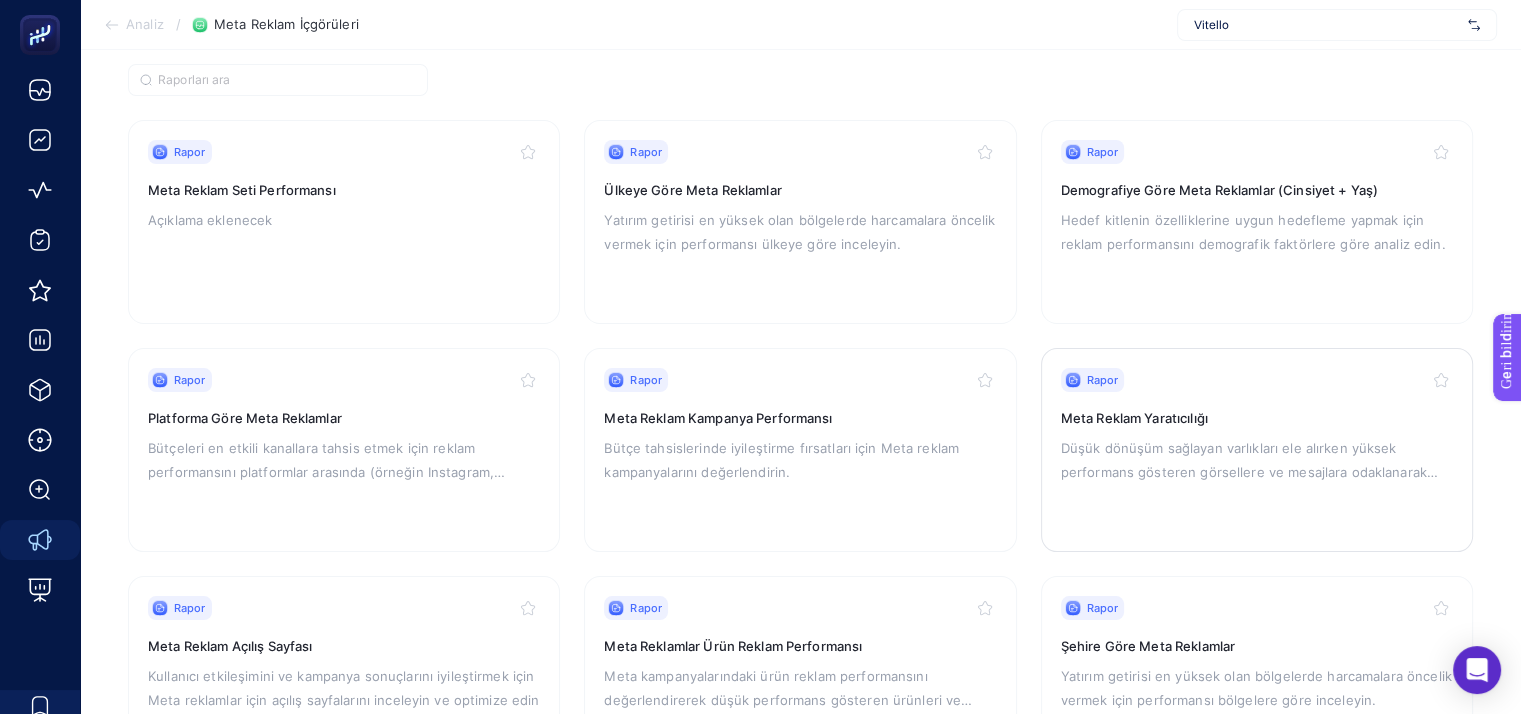 click on "Düşük dönüşüm sağlayan varlıkları ele alırken yüksek performans gösteren görsellere ve mesajlara odaklanarak reklam içeriklerinizi optimize edin." at bounding box center (1249, 472) 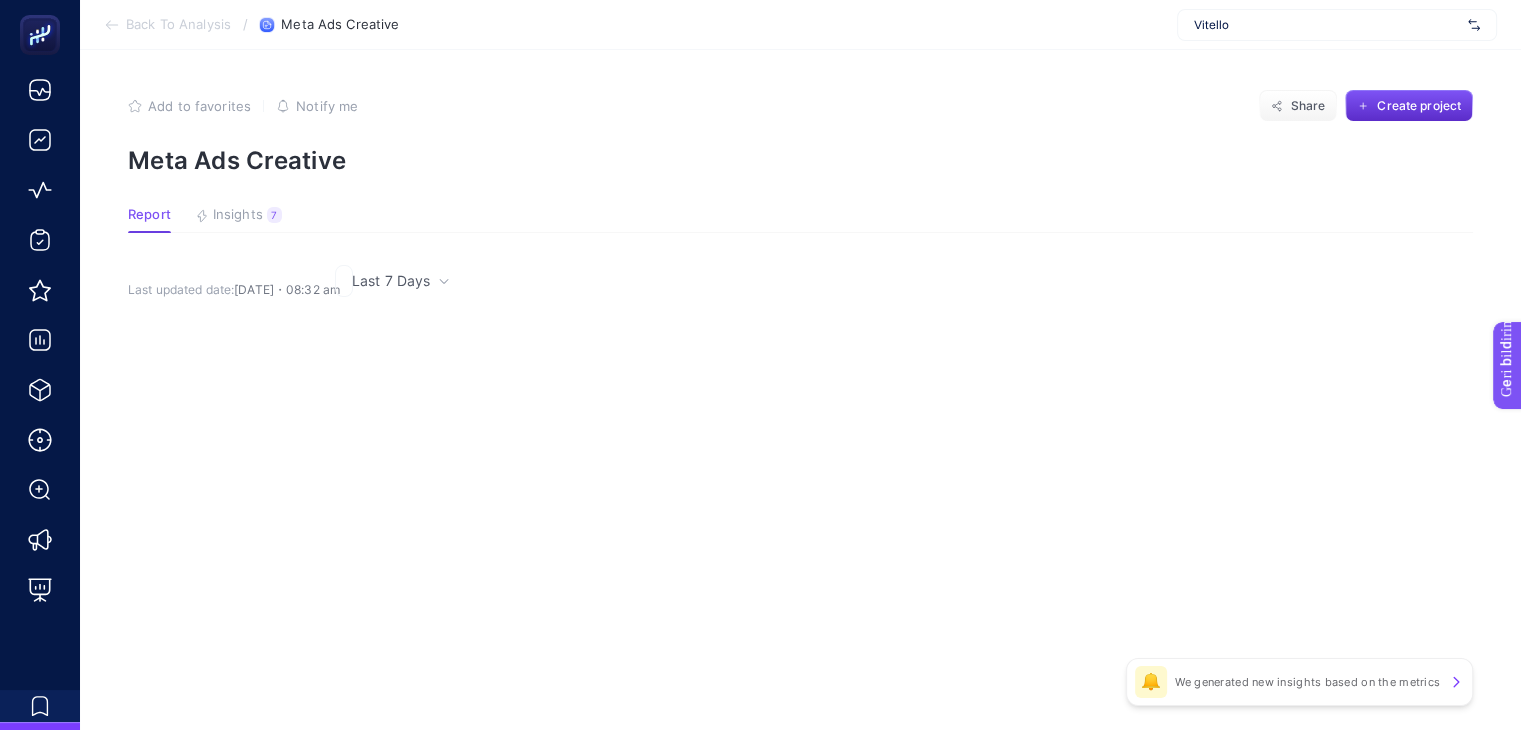 scroll, scrollTop: 0, scrollLeft: 0, axis: both 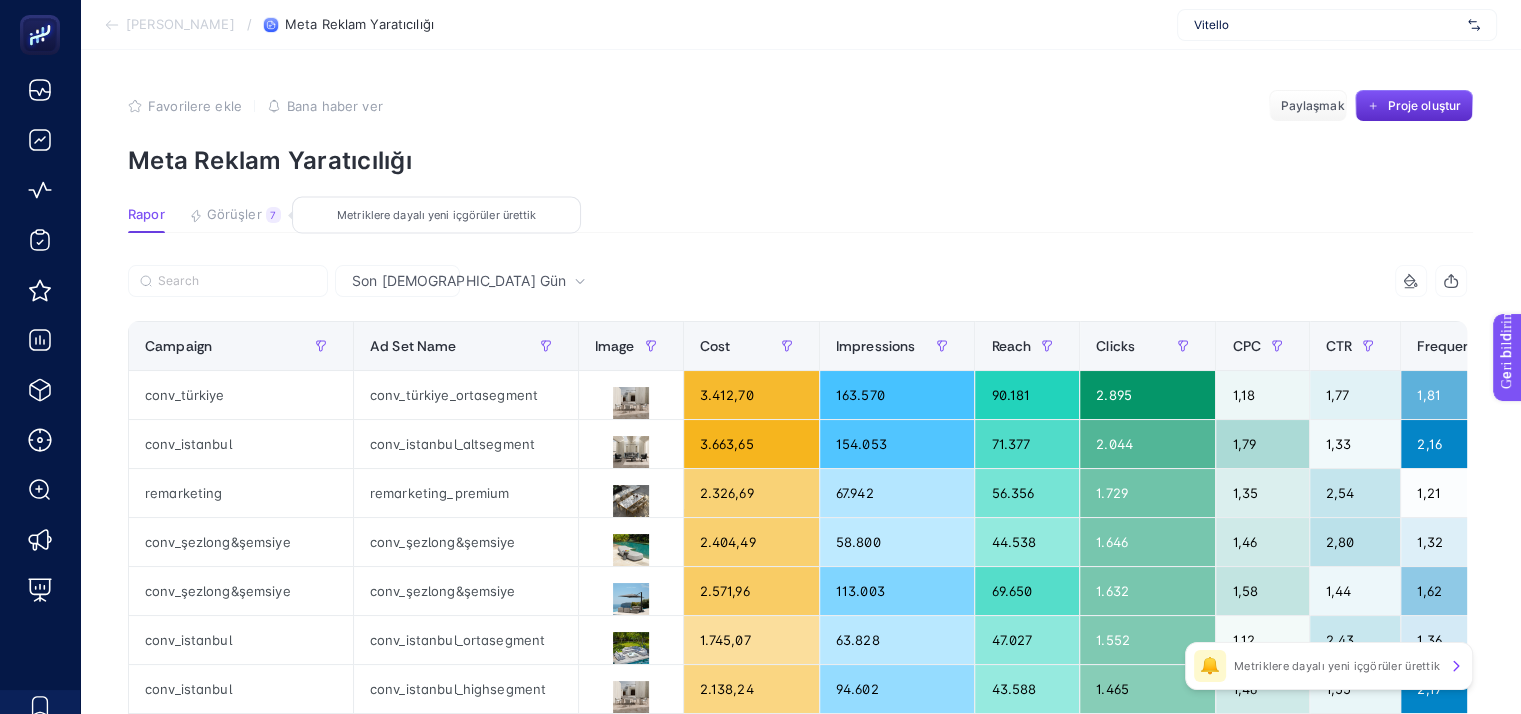 click on "Görüşler" at bounding box center [234, 214] 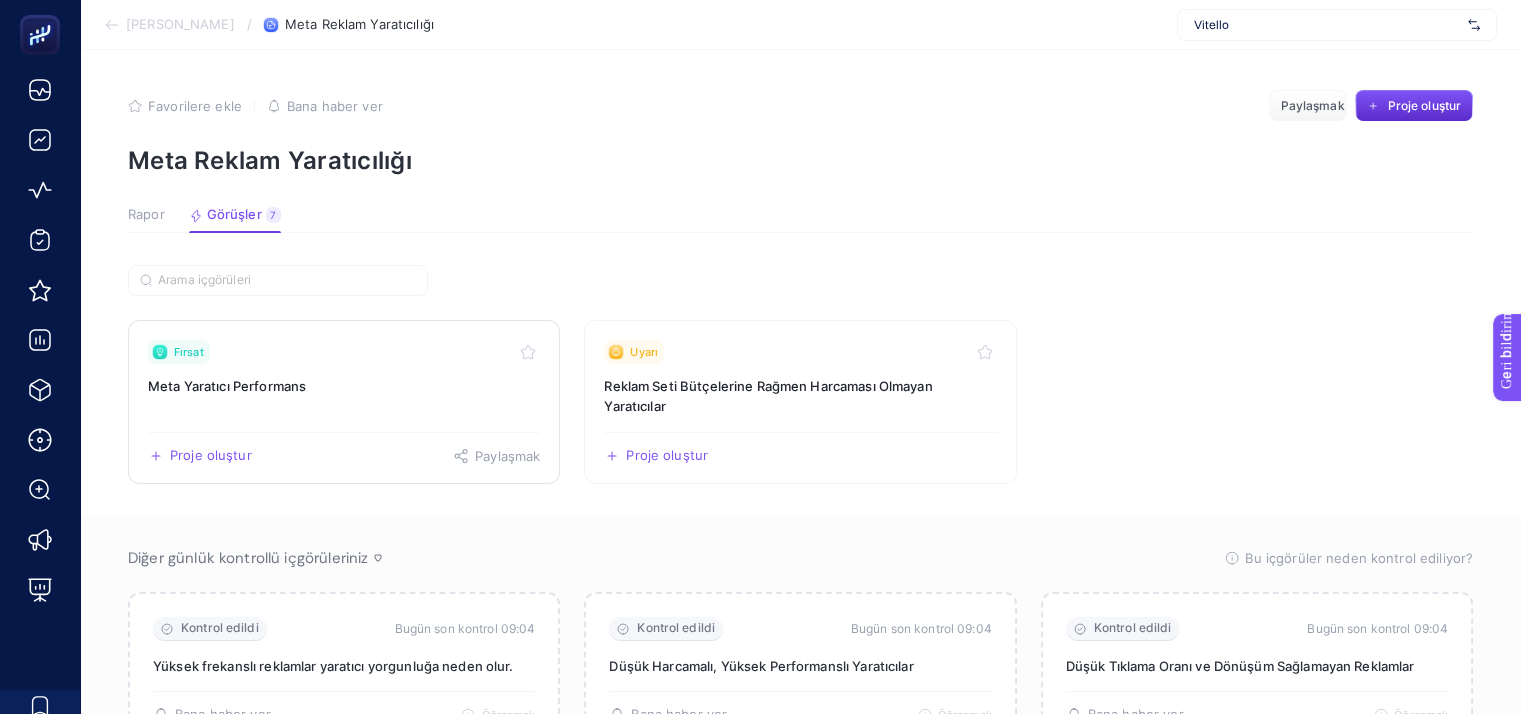 click on "Meta Yaratıcı Performans" at bounding box center [227, 386] 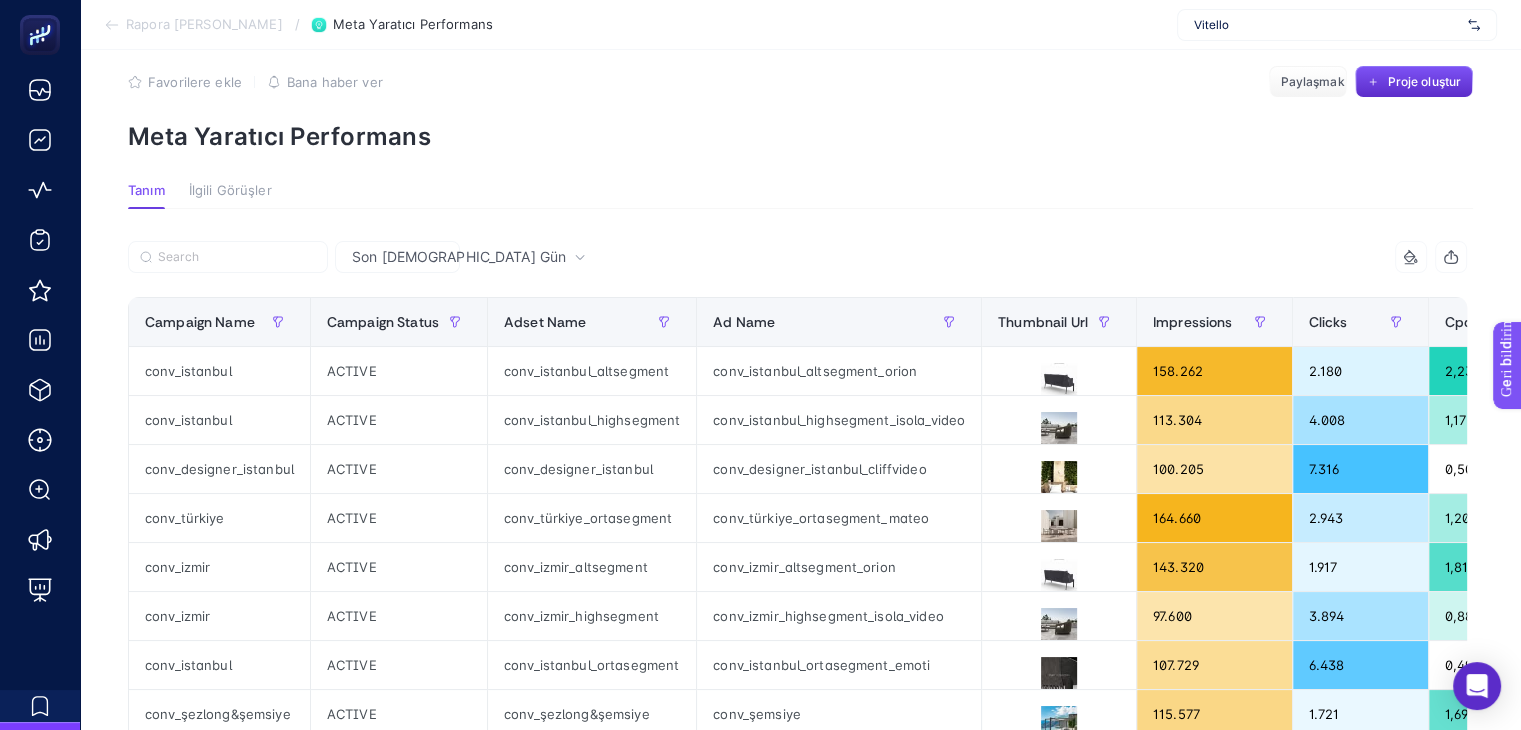 scroll, scrollTop: 14, scrollLeft: 0, axis: vertical 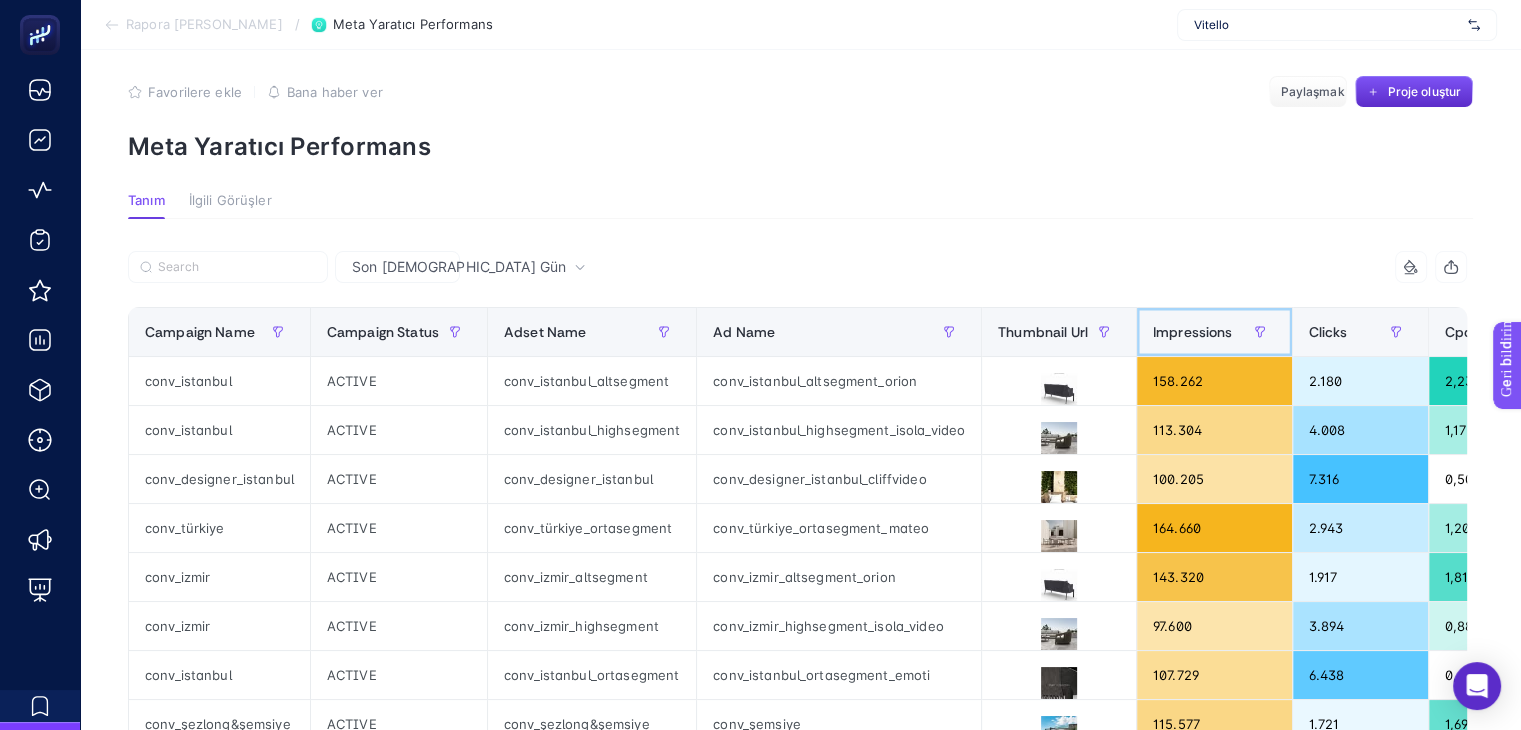 click on "Impressions" at bounding box center (1214, 332) 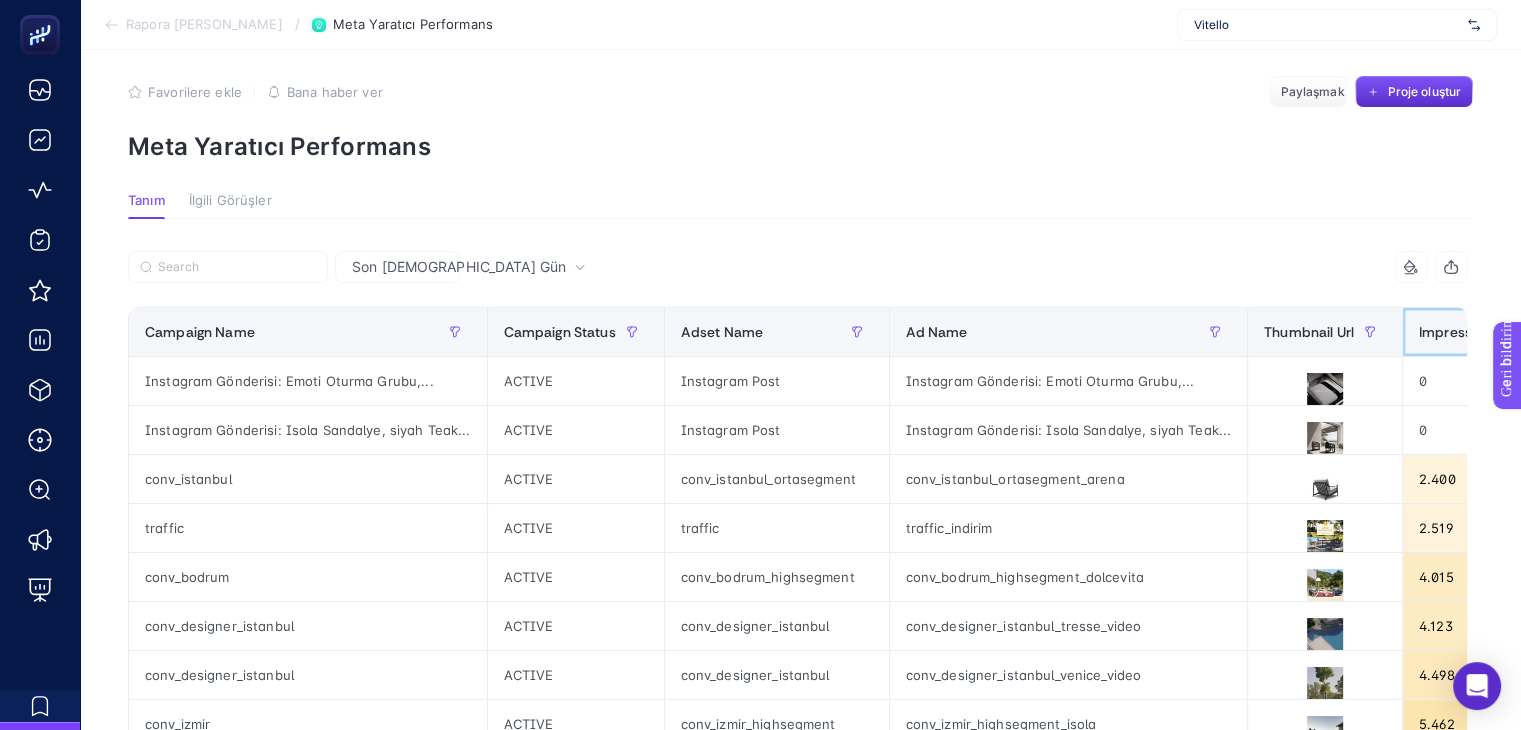 click on "Impressions" 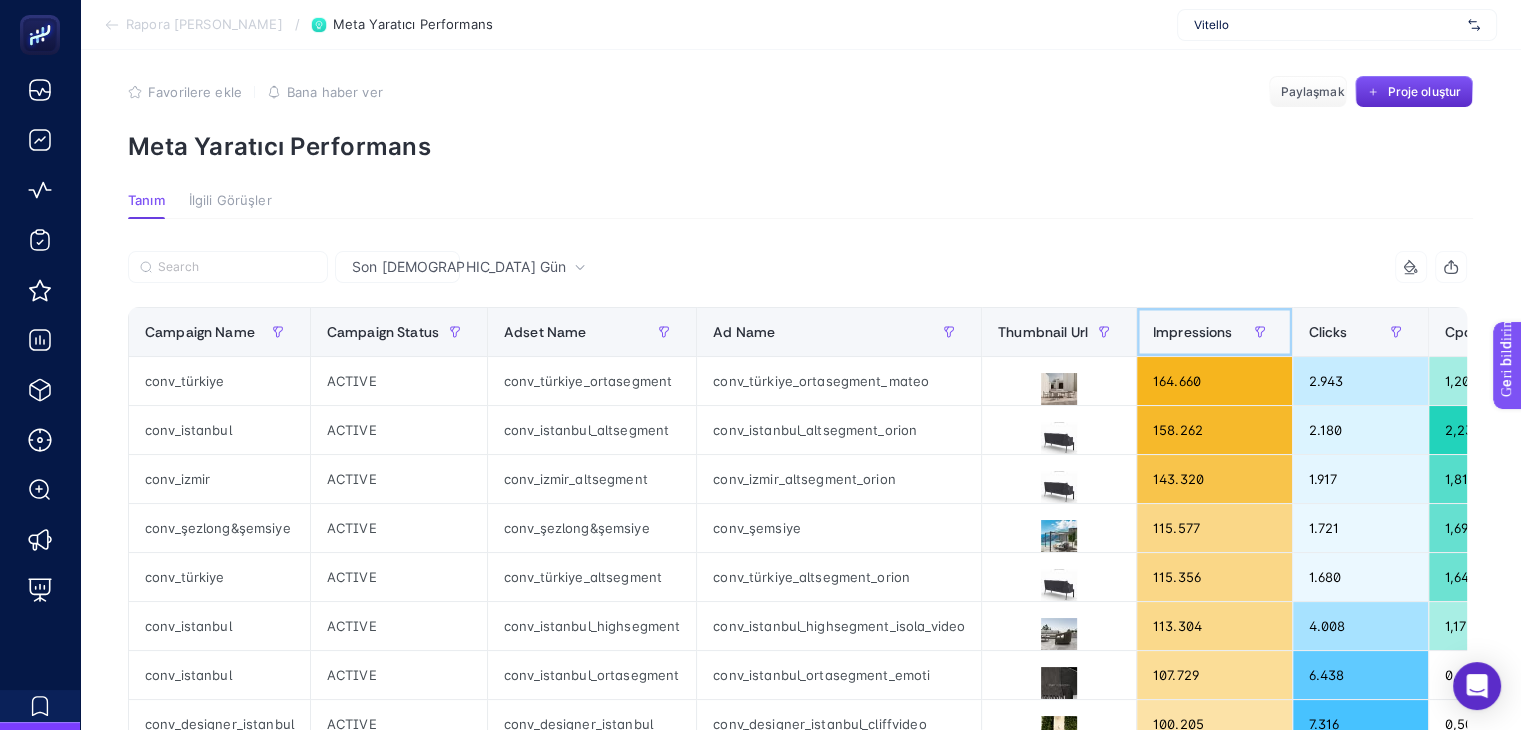 scroll, scrollTop: 30, scrollLeft: 0, axis: vertical 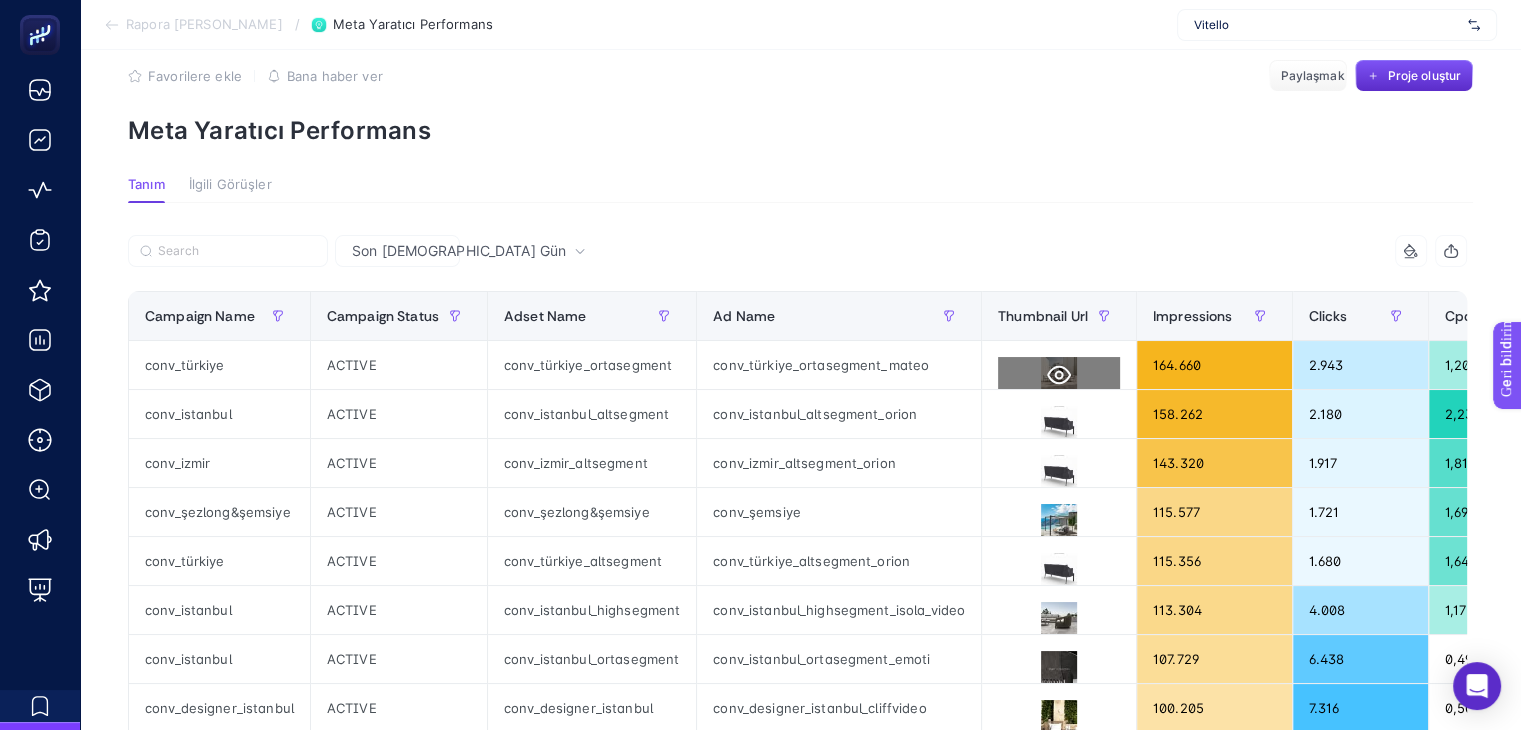 click 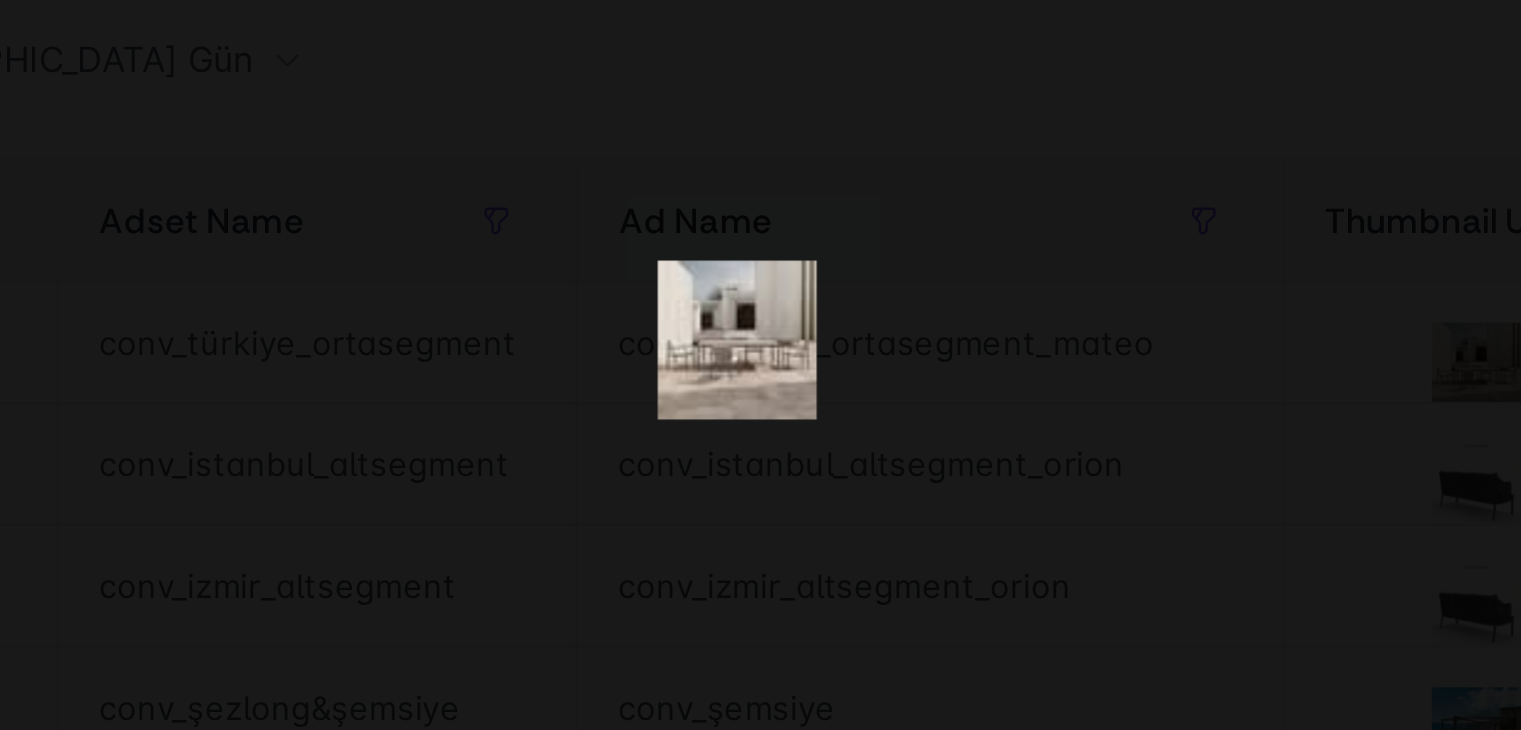 scroll, scrollTop: 29, scrollLeft: 0, axis: vertical 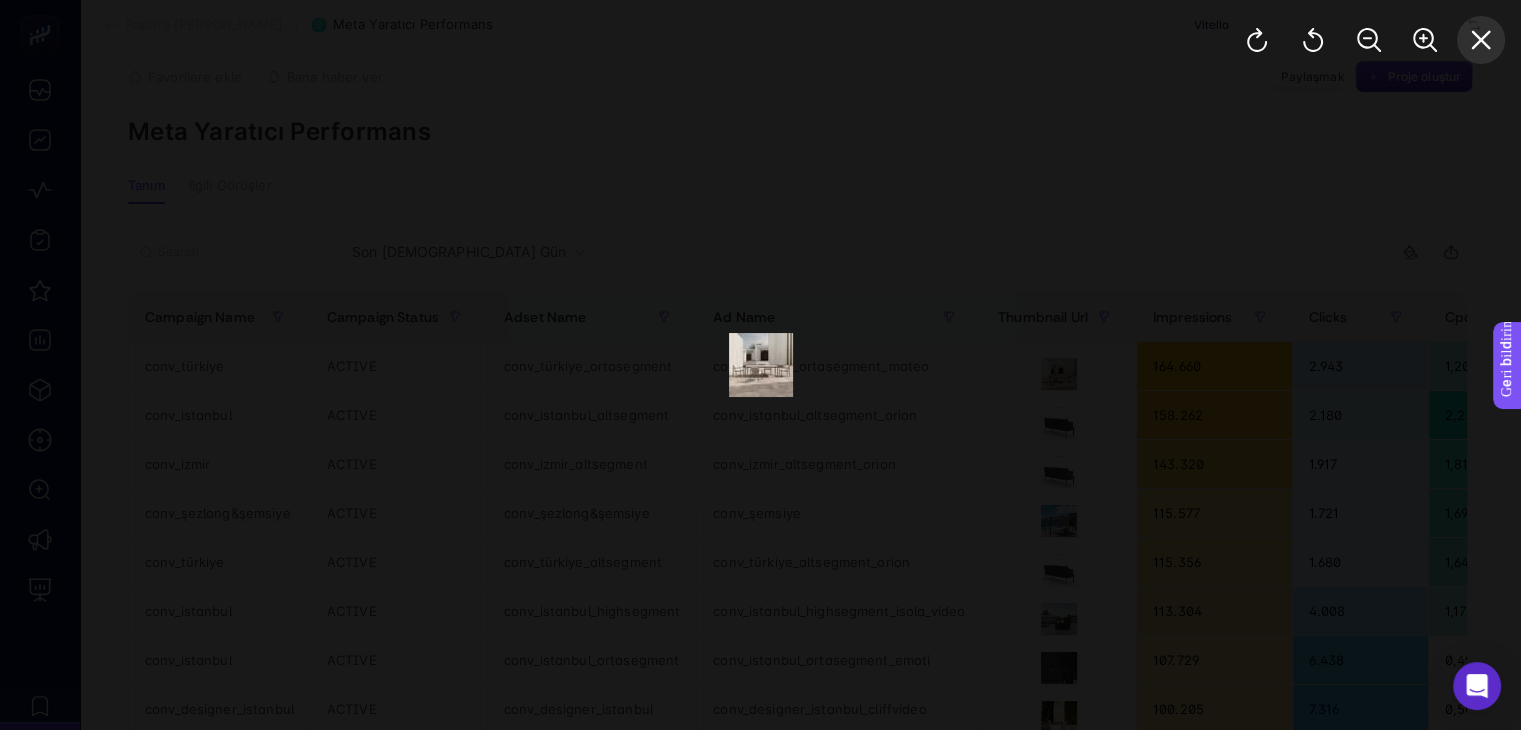 click 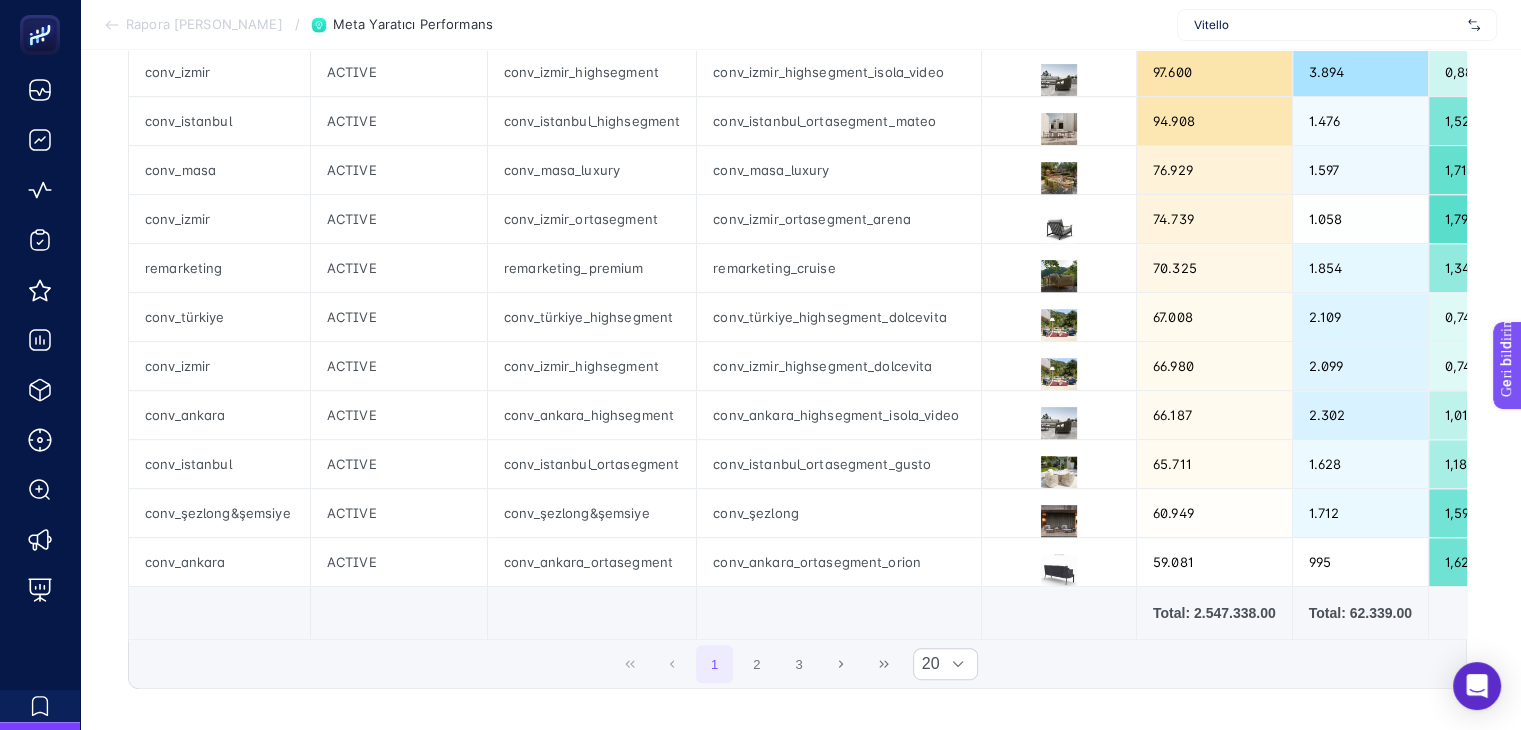 scroll, scrollTop: 776, scrollLeft: 0, axis: vertical 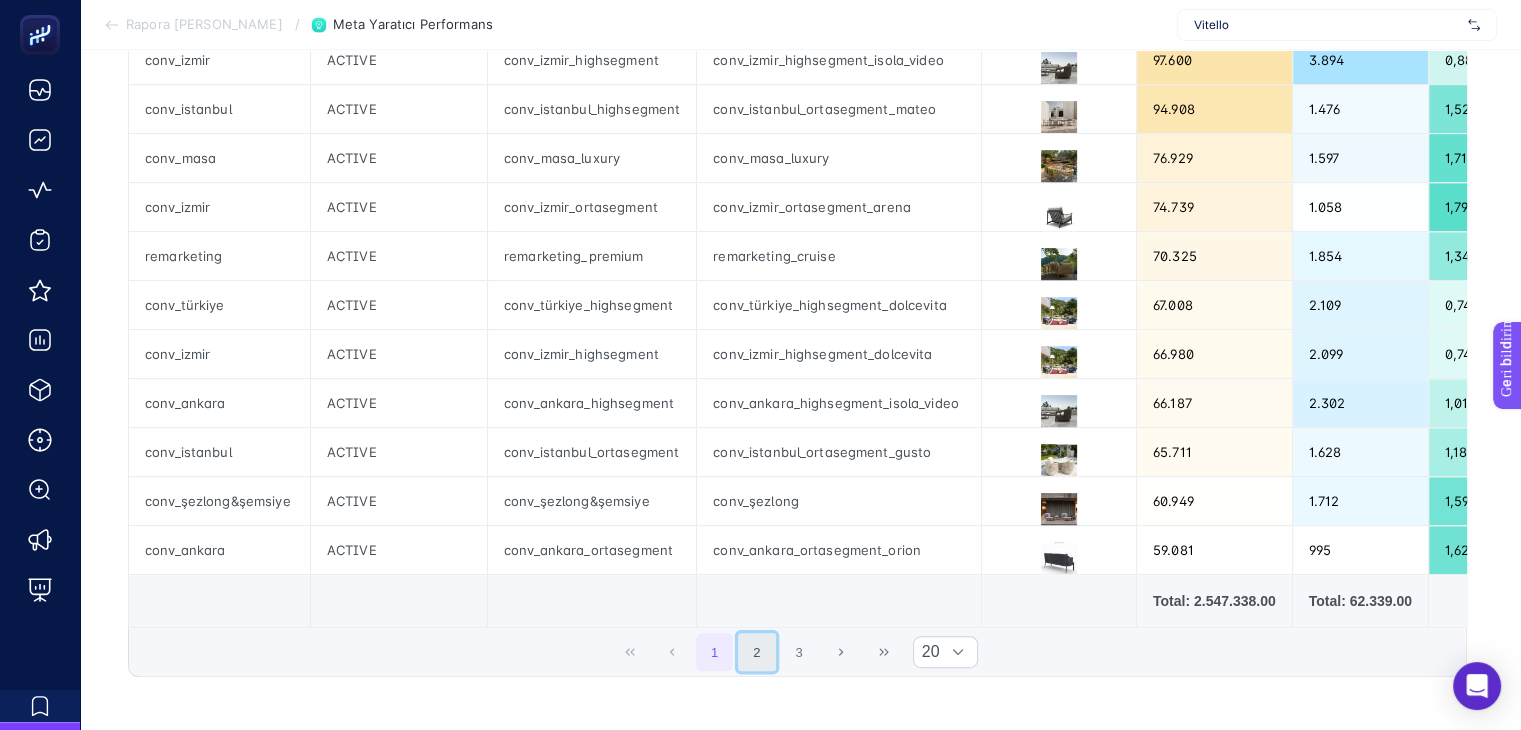 click on "2" 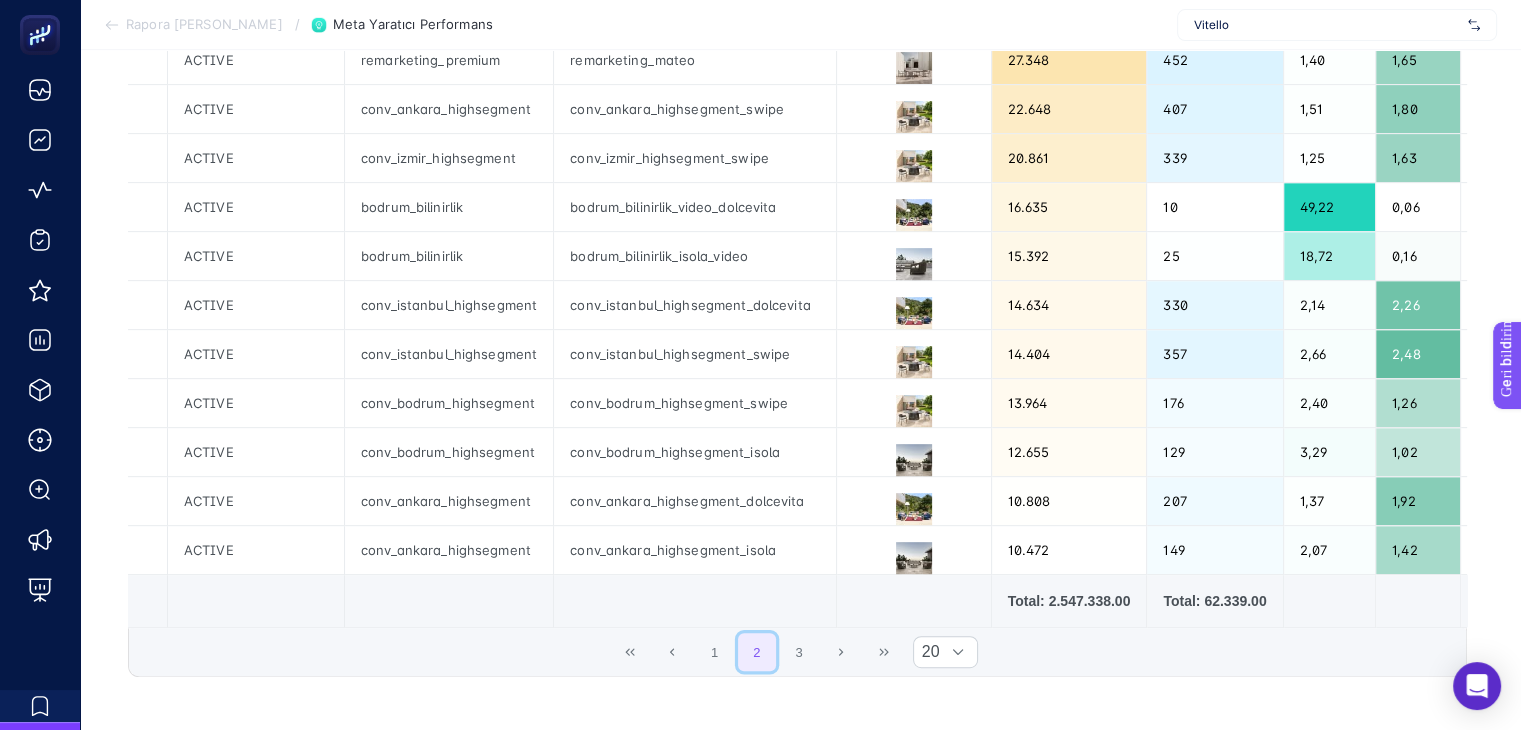 scroll, scrollTop: 0, scrollLeft: 140, axis: horizontal 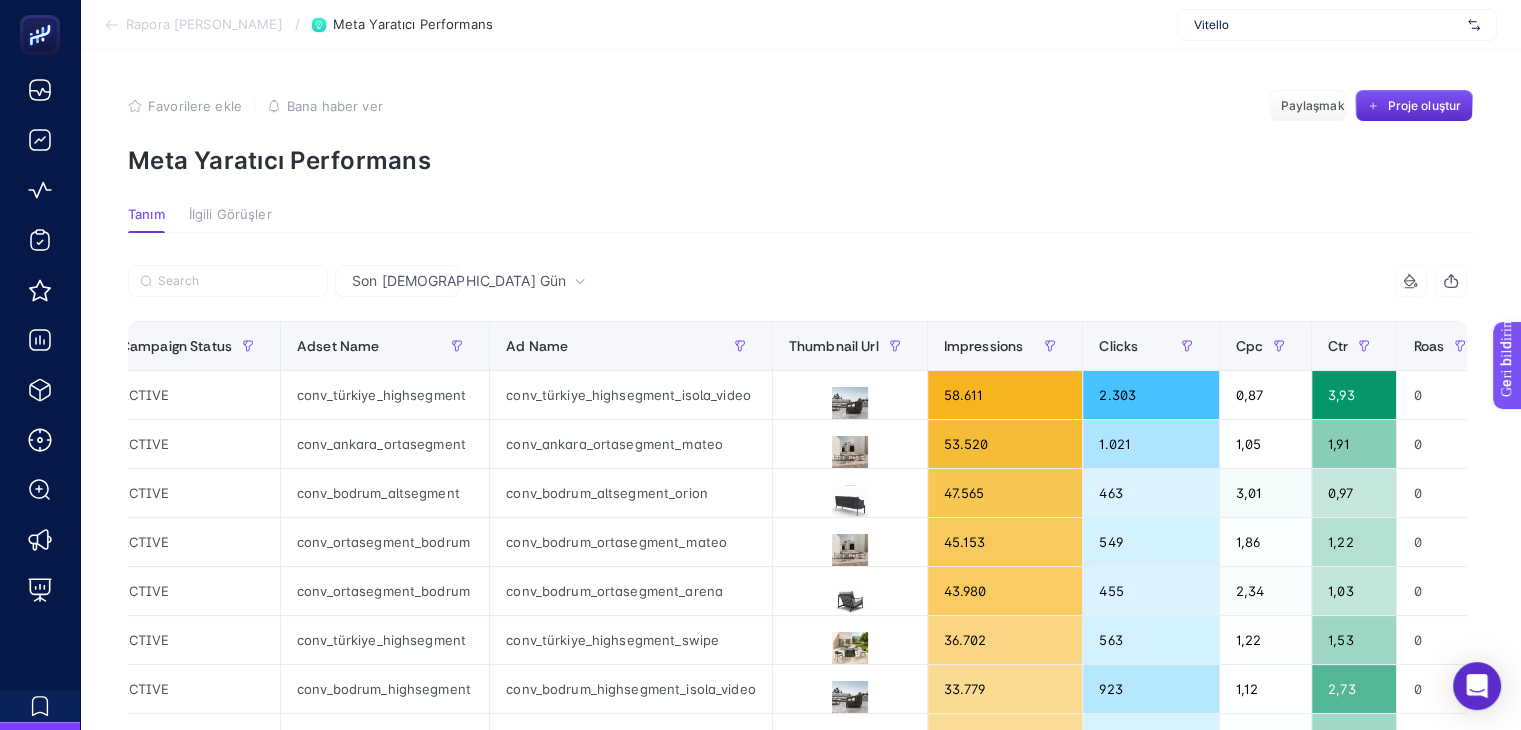 click on "Rapora [PERSON_NAME]" at bounding box center [193, 25] 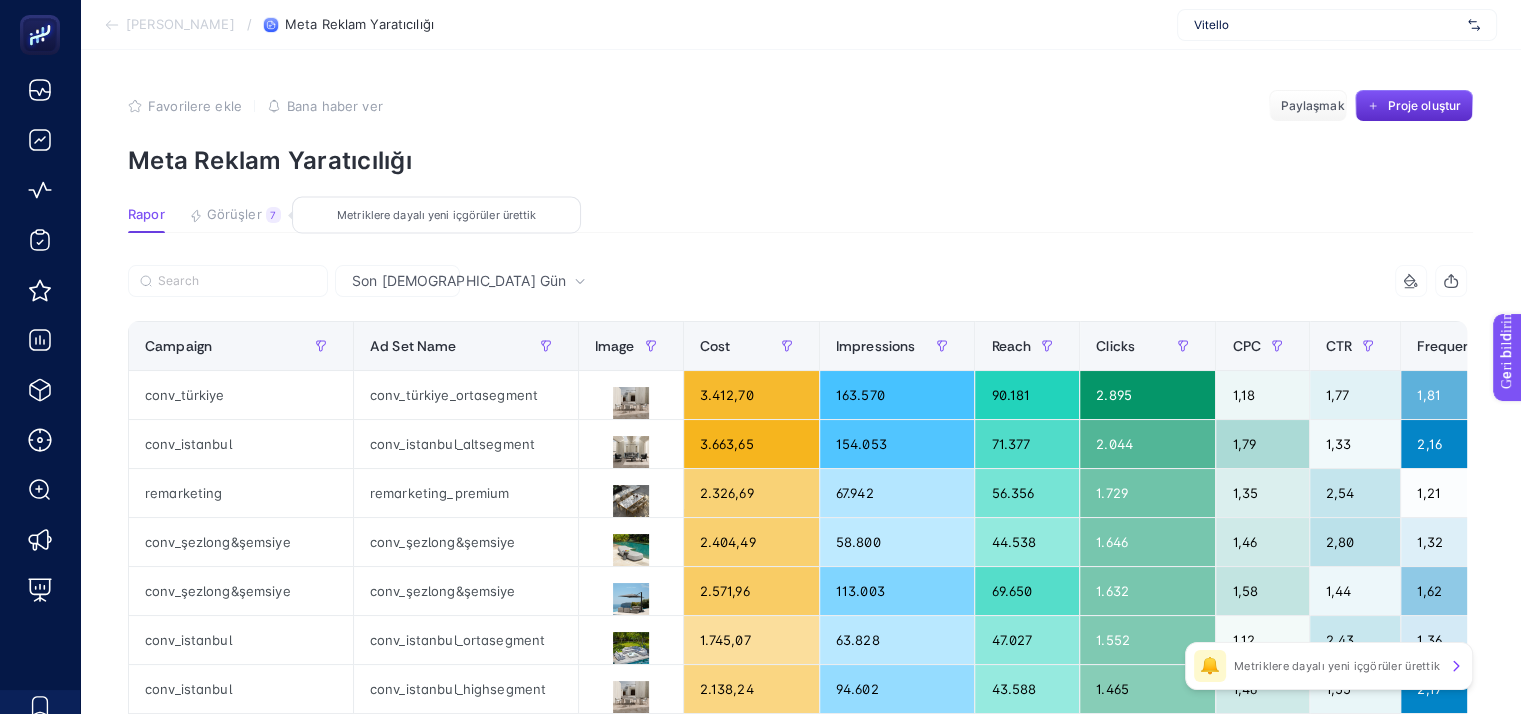 click on "Görüşler" at bounding box center [234, 214] 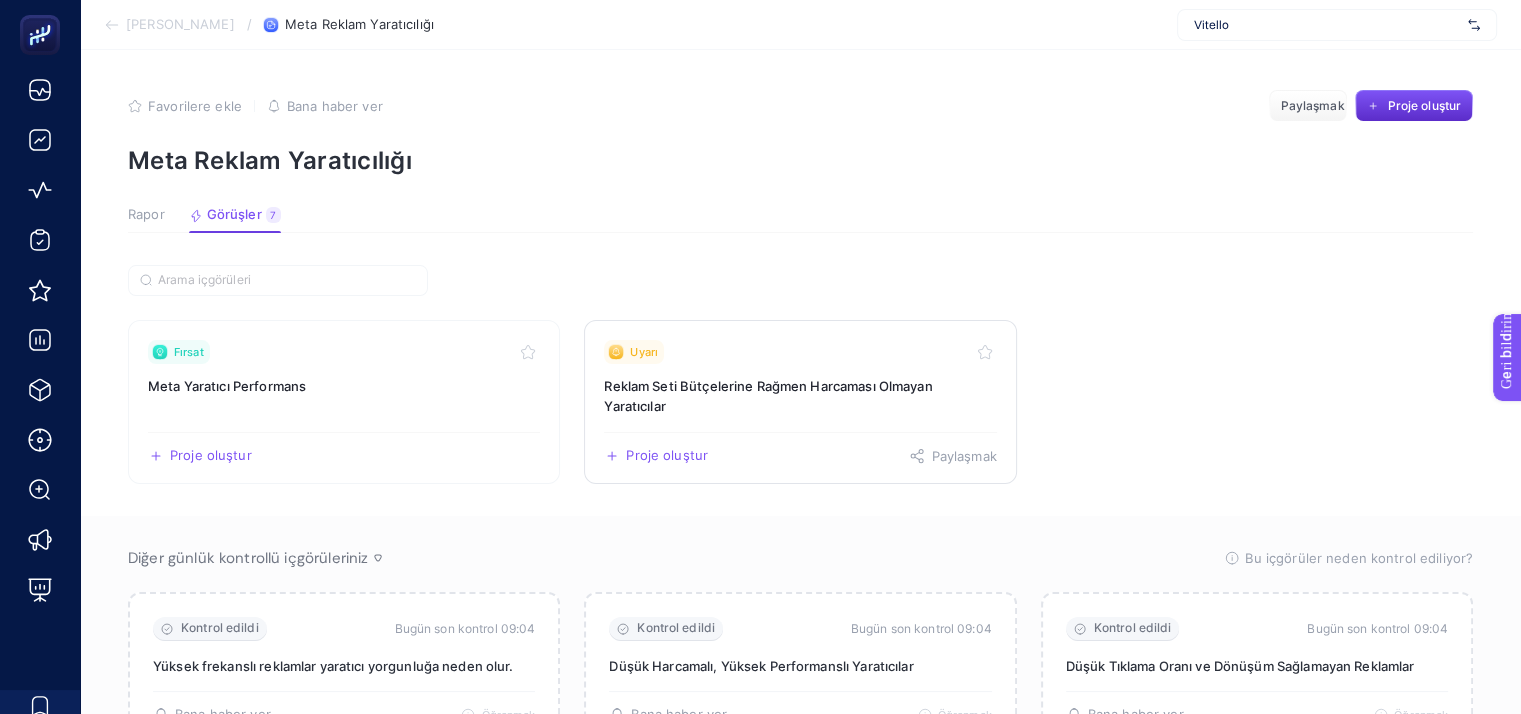 click on "Reklam Seti Bütçelerine Rağmen Harcaması Olmayan Yaratıcılar" at bounding box center (800, 396) 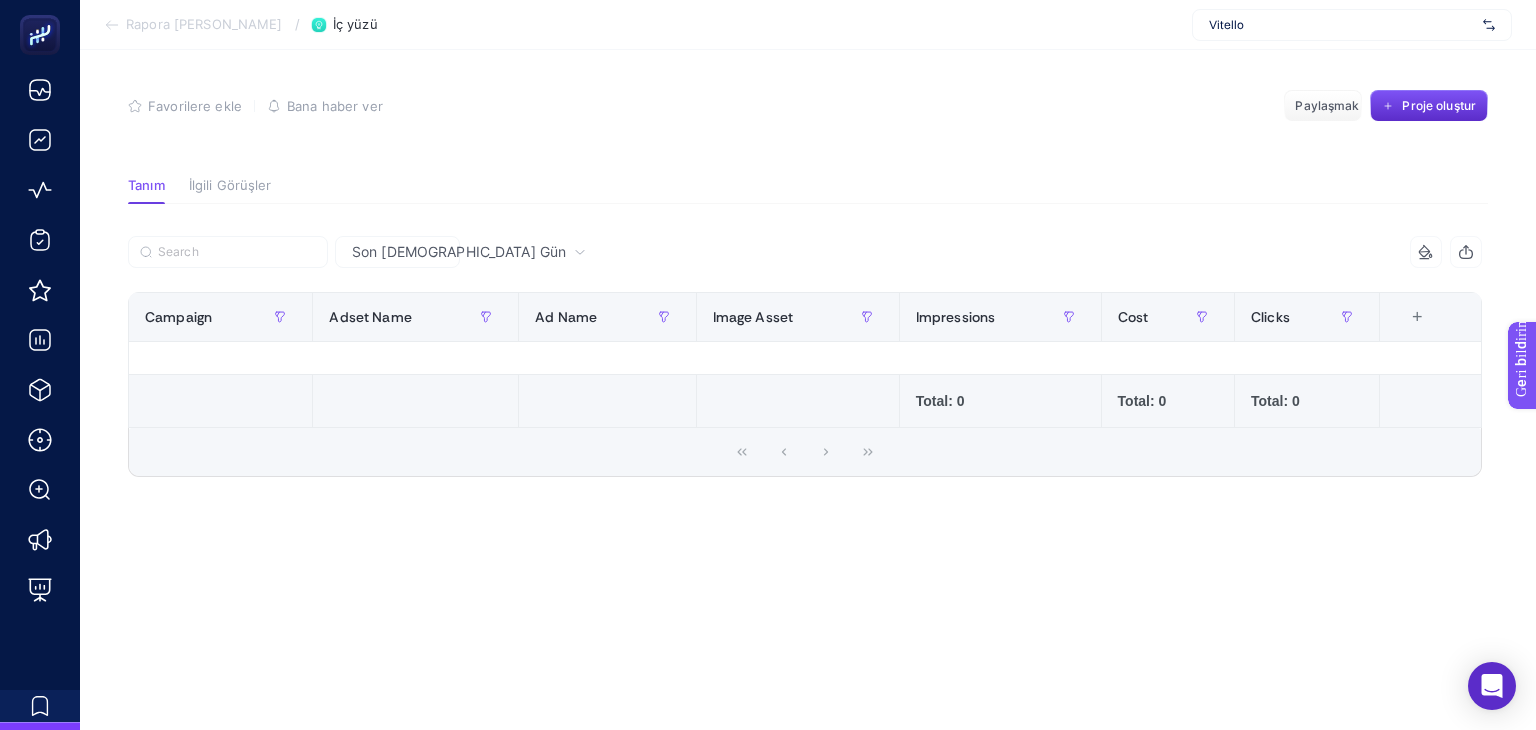 click 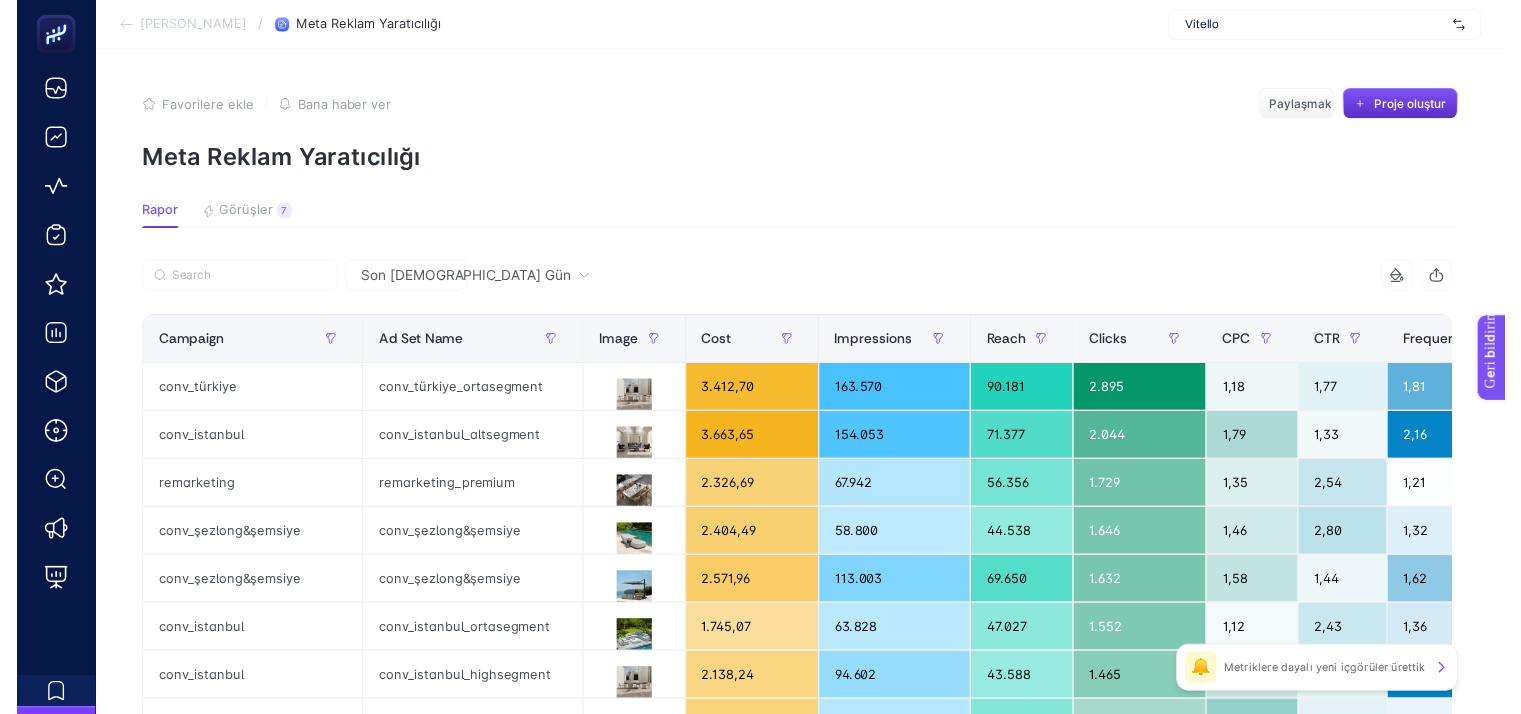 scroll, scrollTop: 76, scrollLeft: 0, axis: vertical 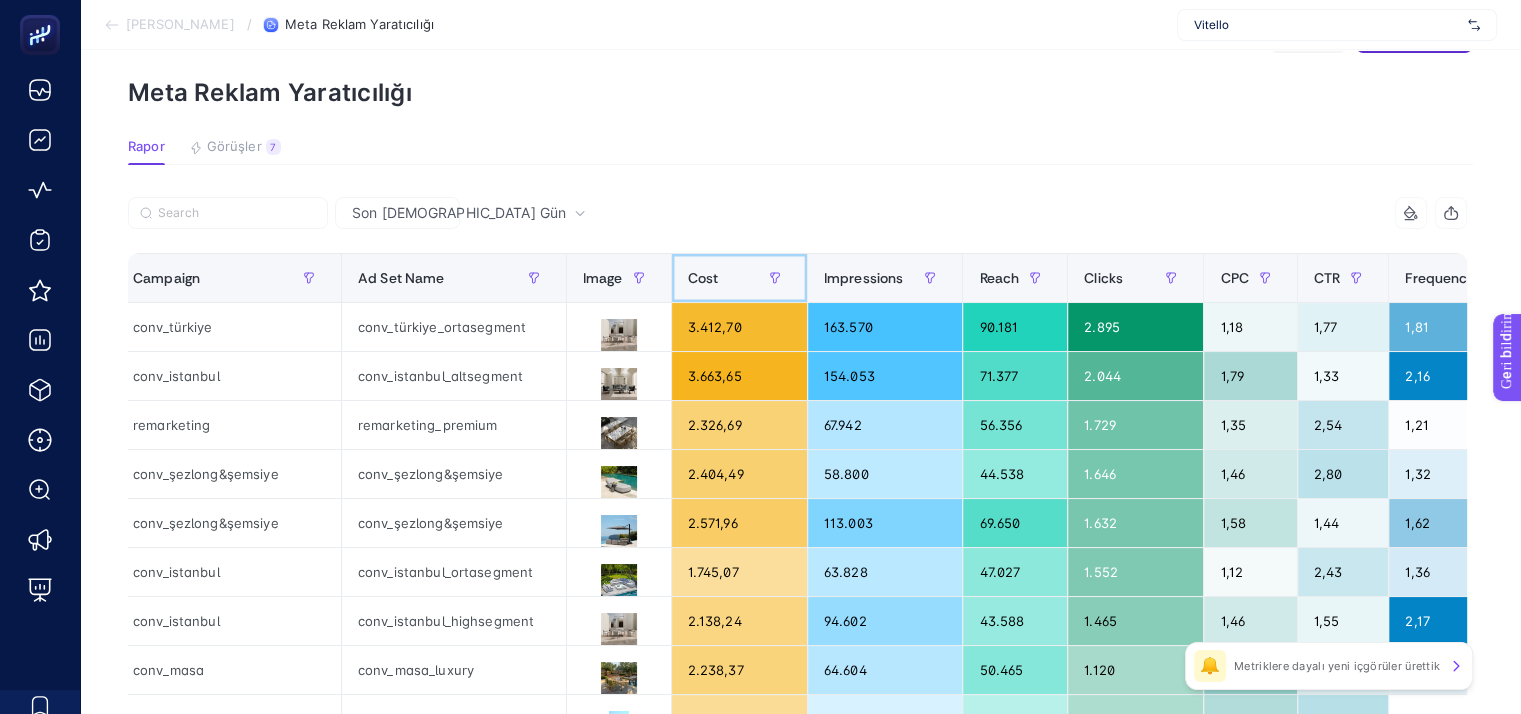 click on "Cost" 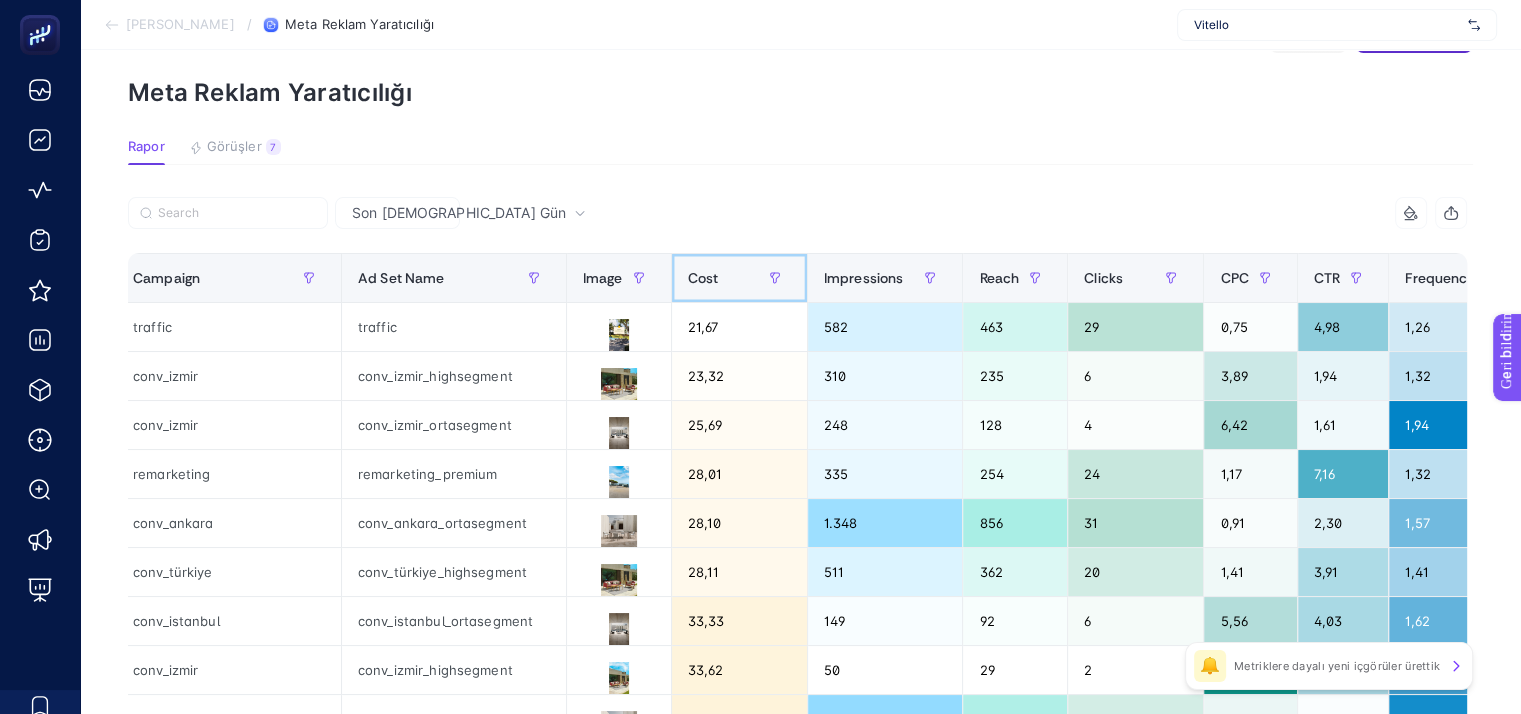 click on "Cost" 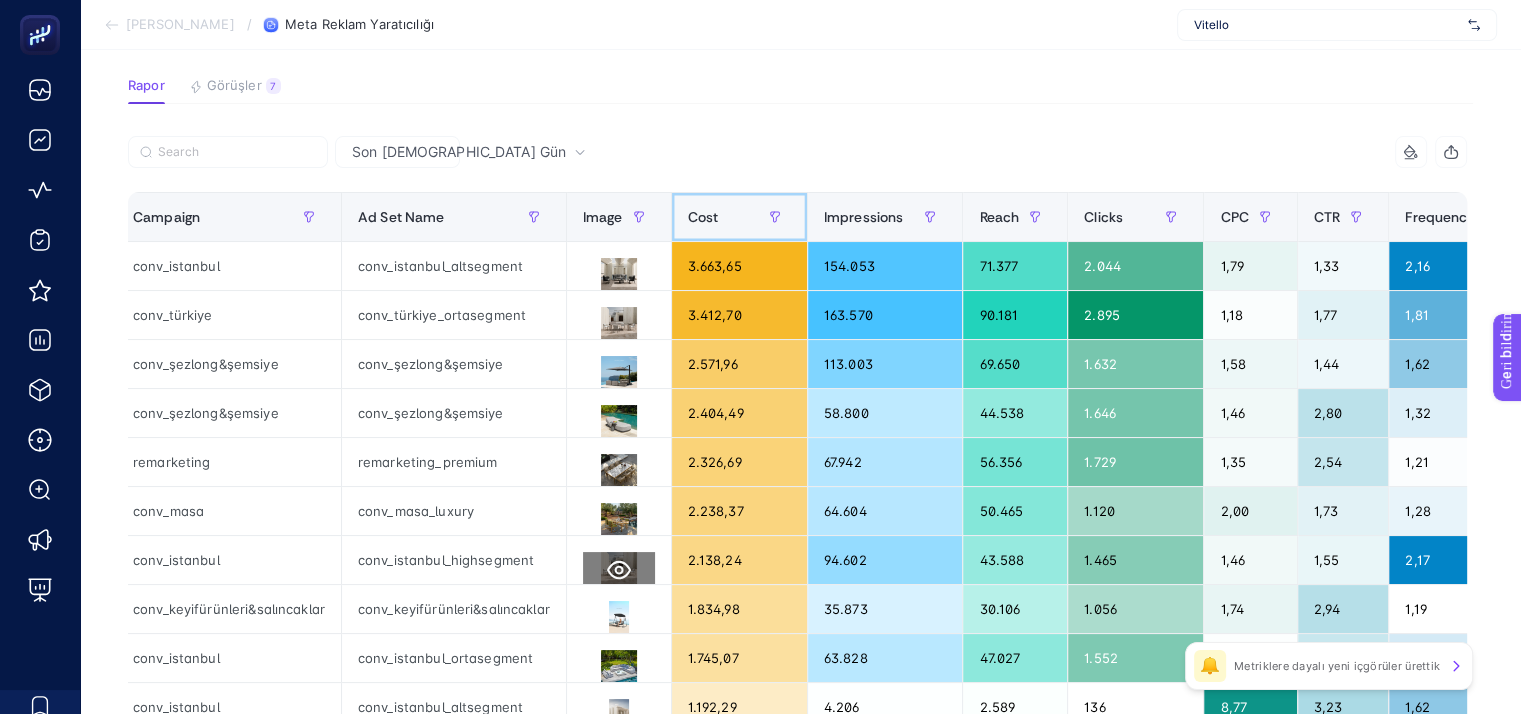 scroll, scrollTop: 0, scrollLeft: 0, axis: both 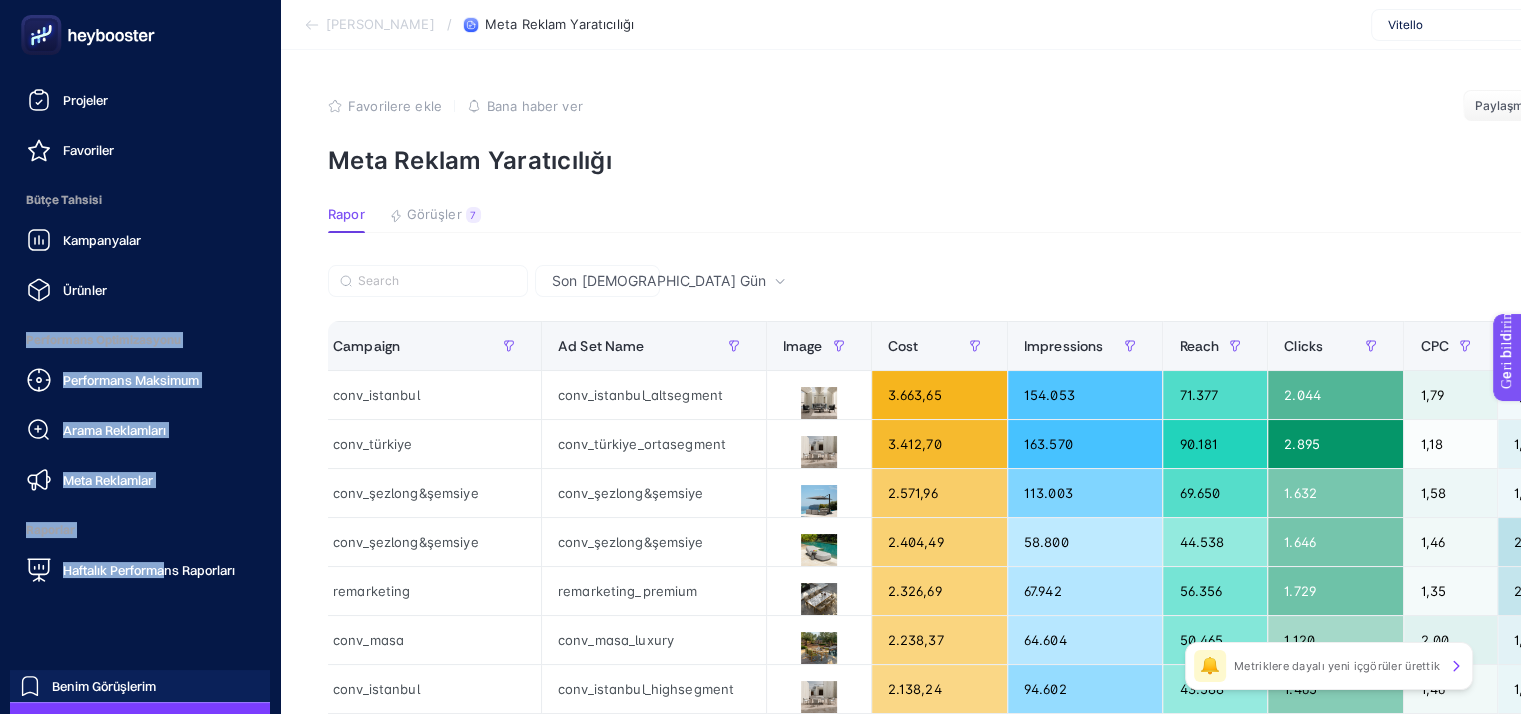 drag, startPoint x: 165, startPoint y: 621, endPoint x: 282, endPoint y: 280, distance: 360.51352 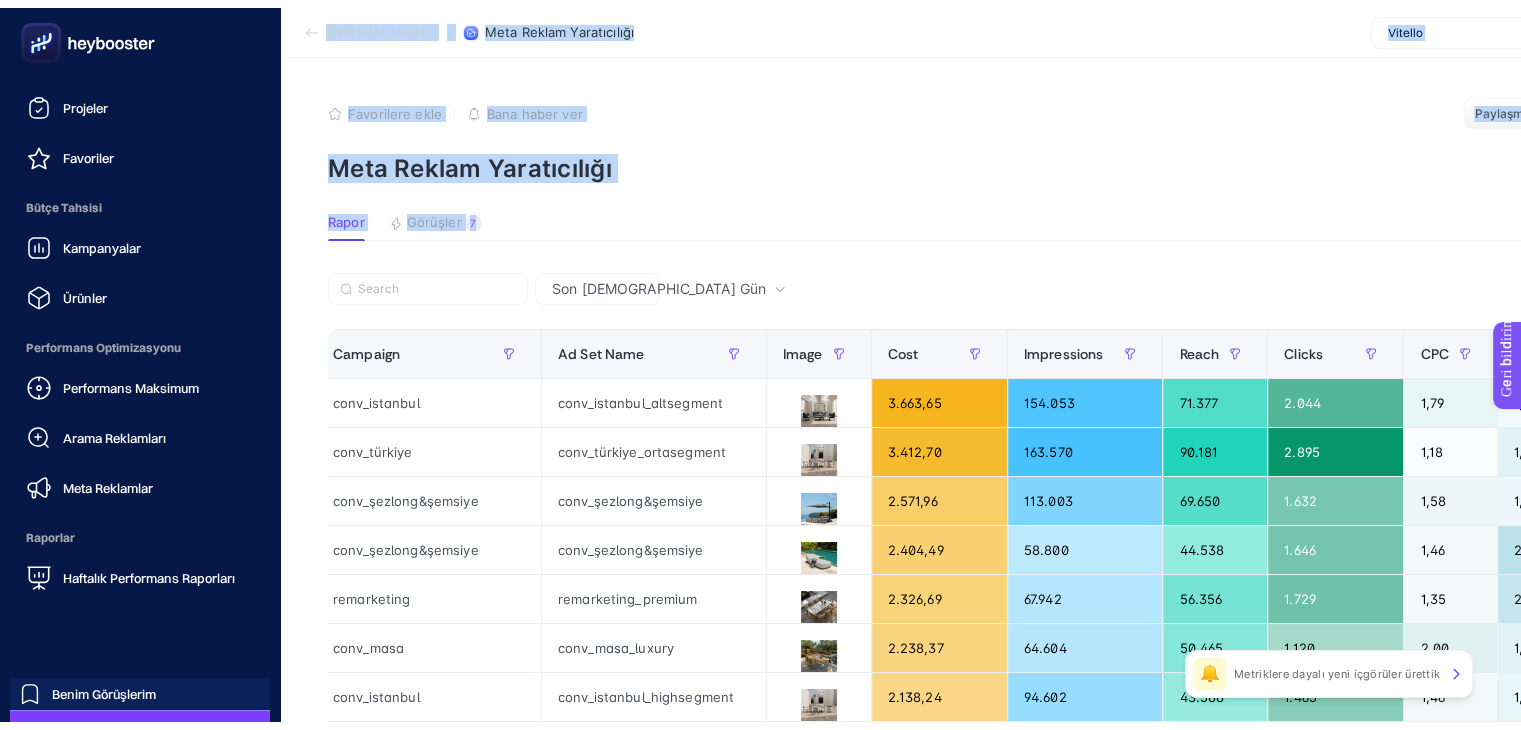 scroll, scrollTop: 55, scrollLeft: 0, axis: vertical 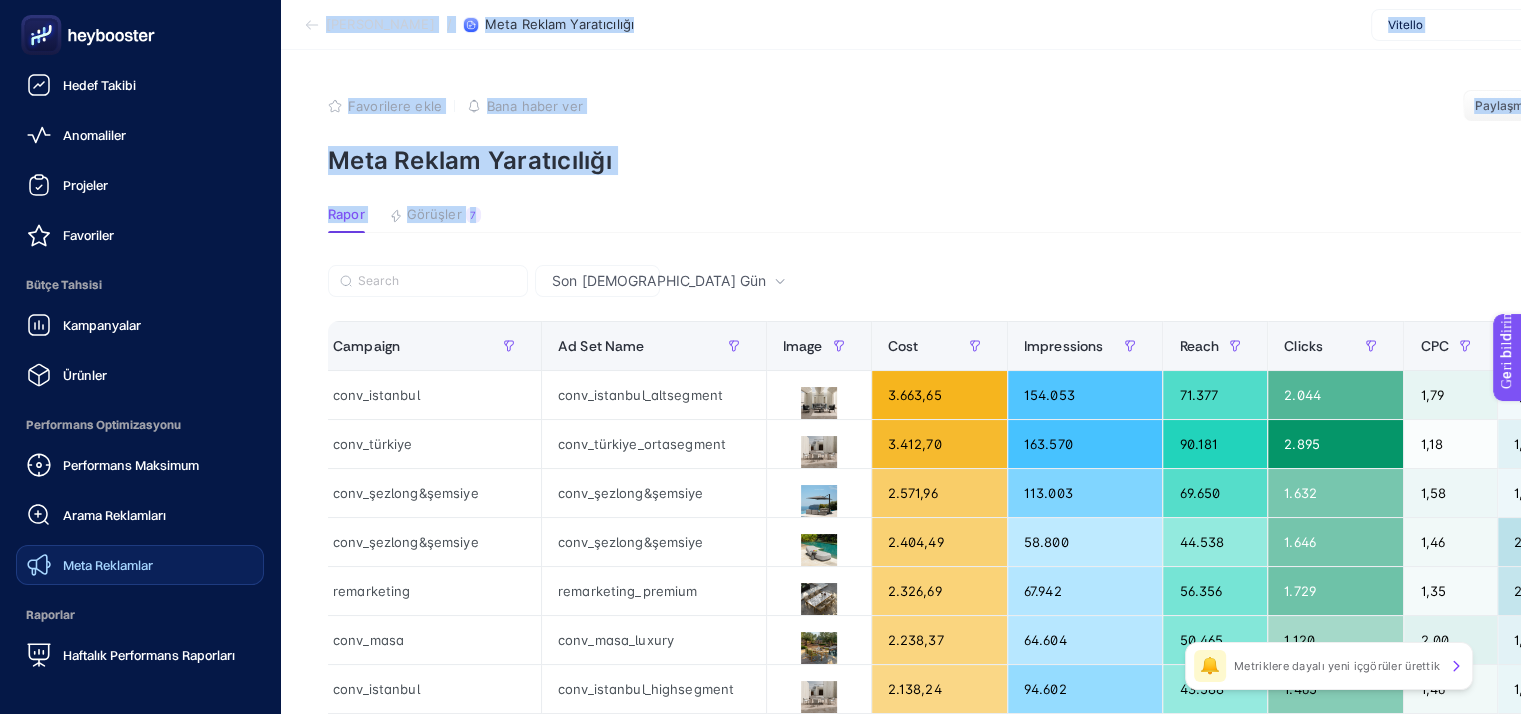 click on "Meta Reklamlar" at bounding box center [108, 565] 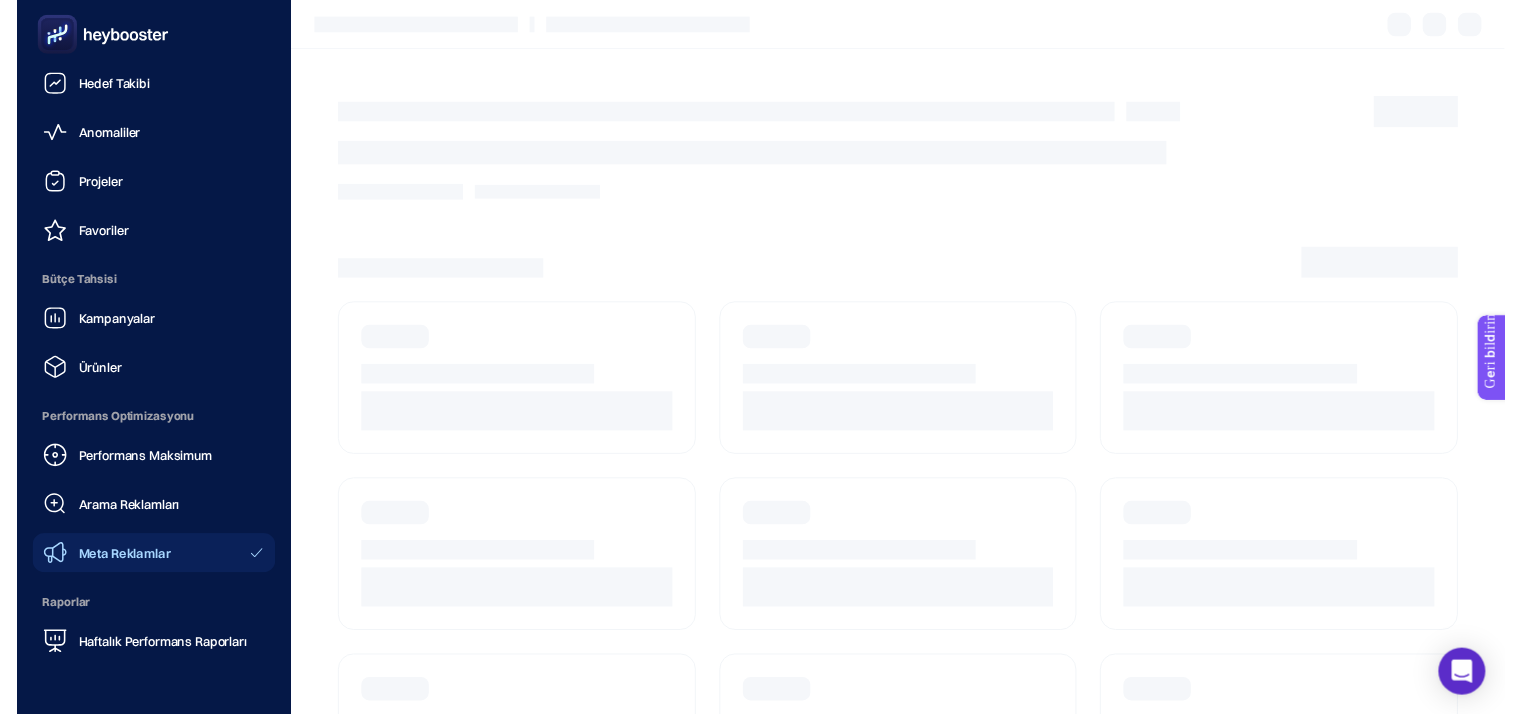 scroll, scrollTop: 40, scrollLeft: 0, axis: vertical 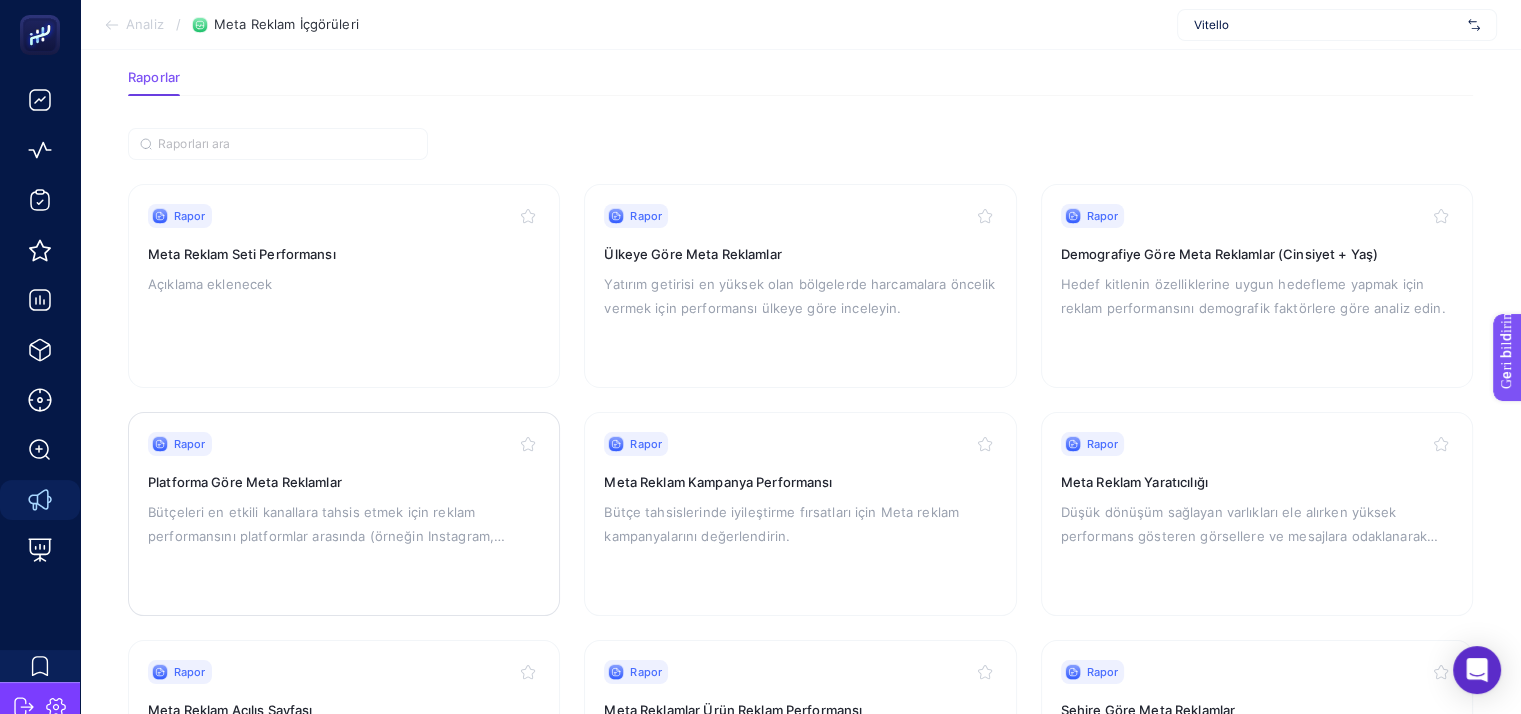 click on "Rapor Platforma [PERSON_NAME] Meta Reklamlar Bütçeleri en etkili kanallara tahsis etmek için reklam performansını platformlar arasında (örneğin Instagram, Facebook) karşılaştırın" at bounding box center [344, 514] 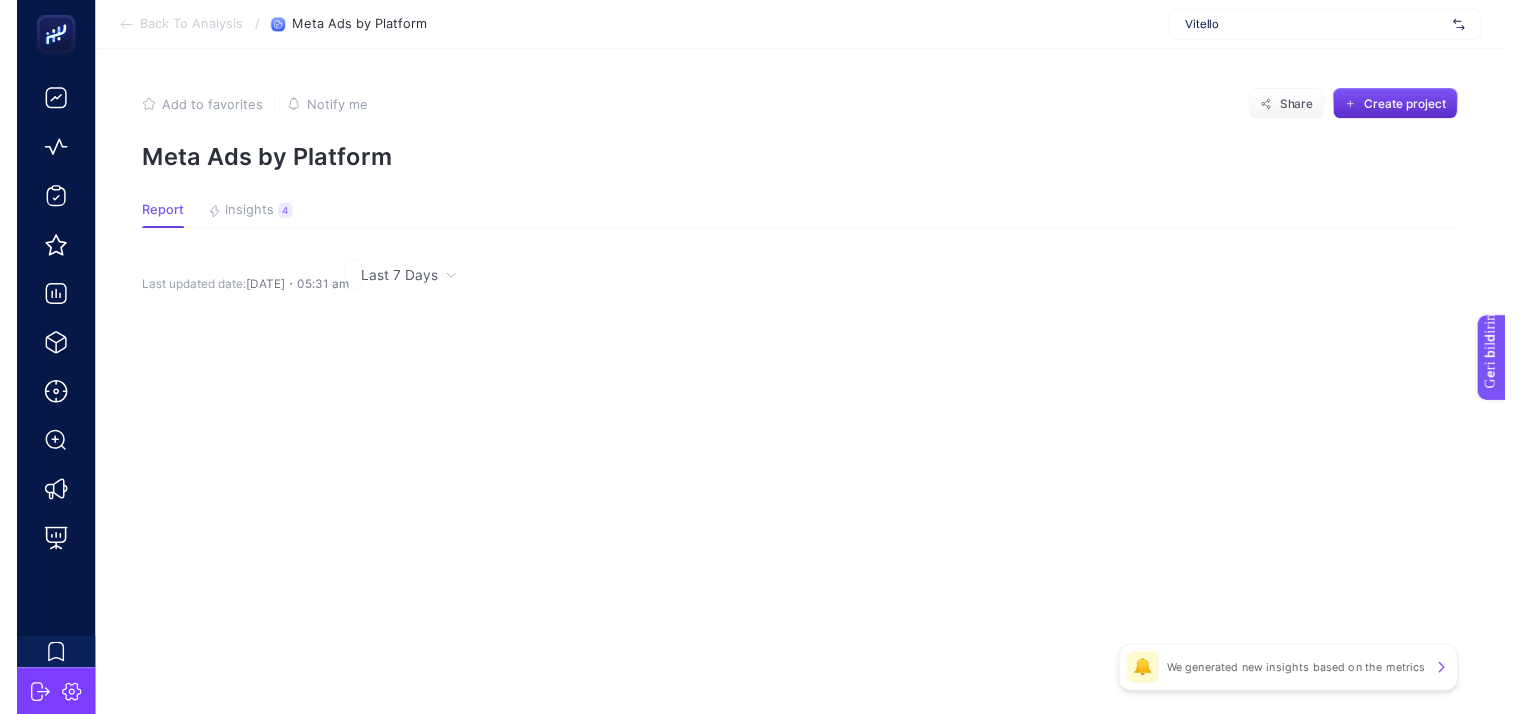 scroll, scrollTop: 0, scrollLeft: 0, axis: both 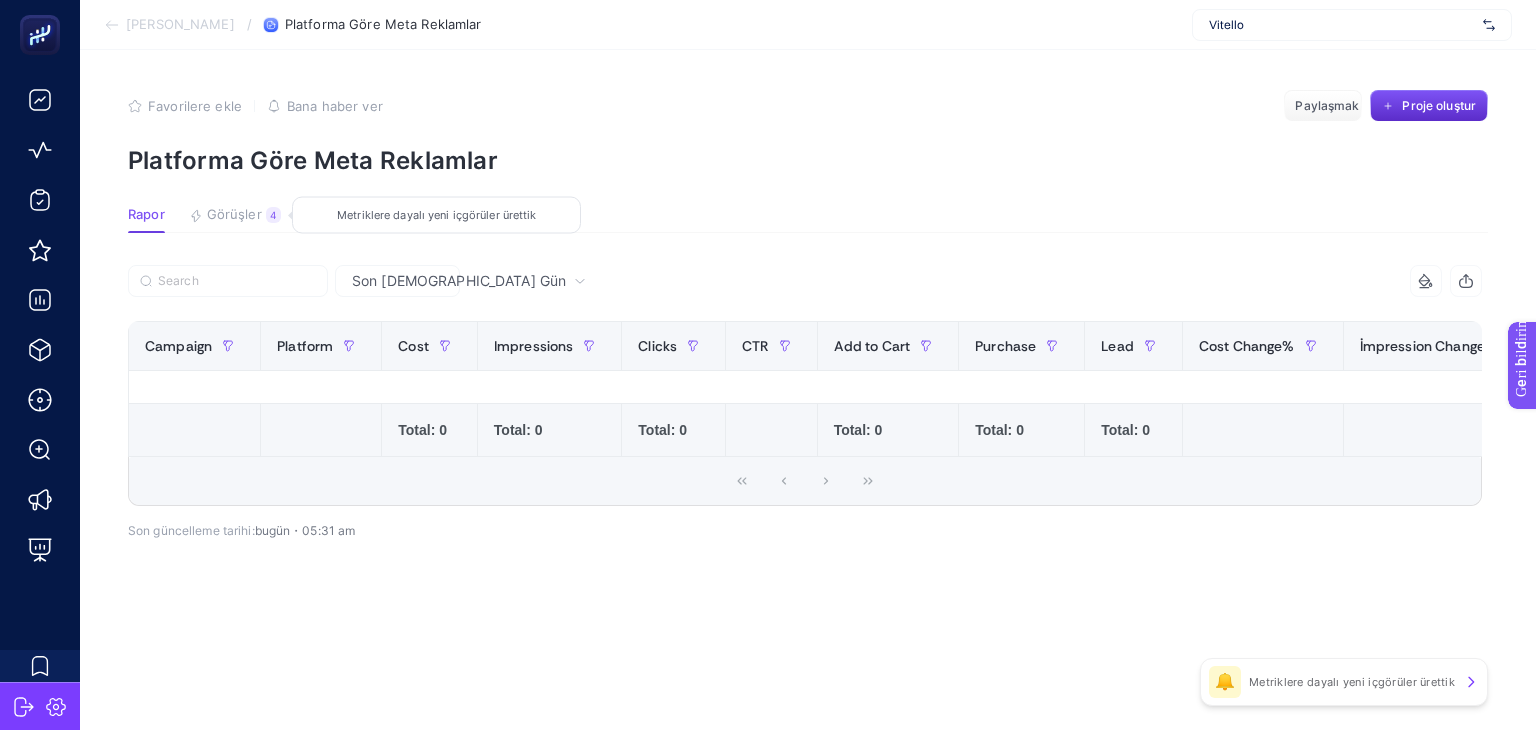 click on "Görüşler" at bounding box center [234, 214] 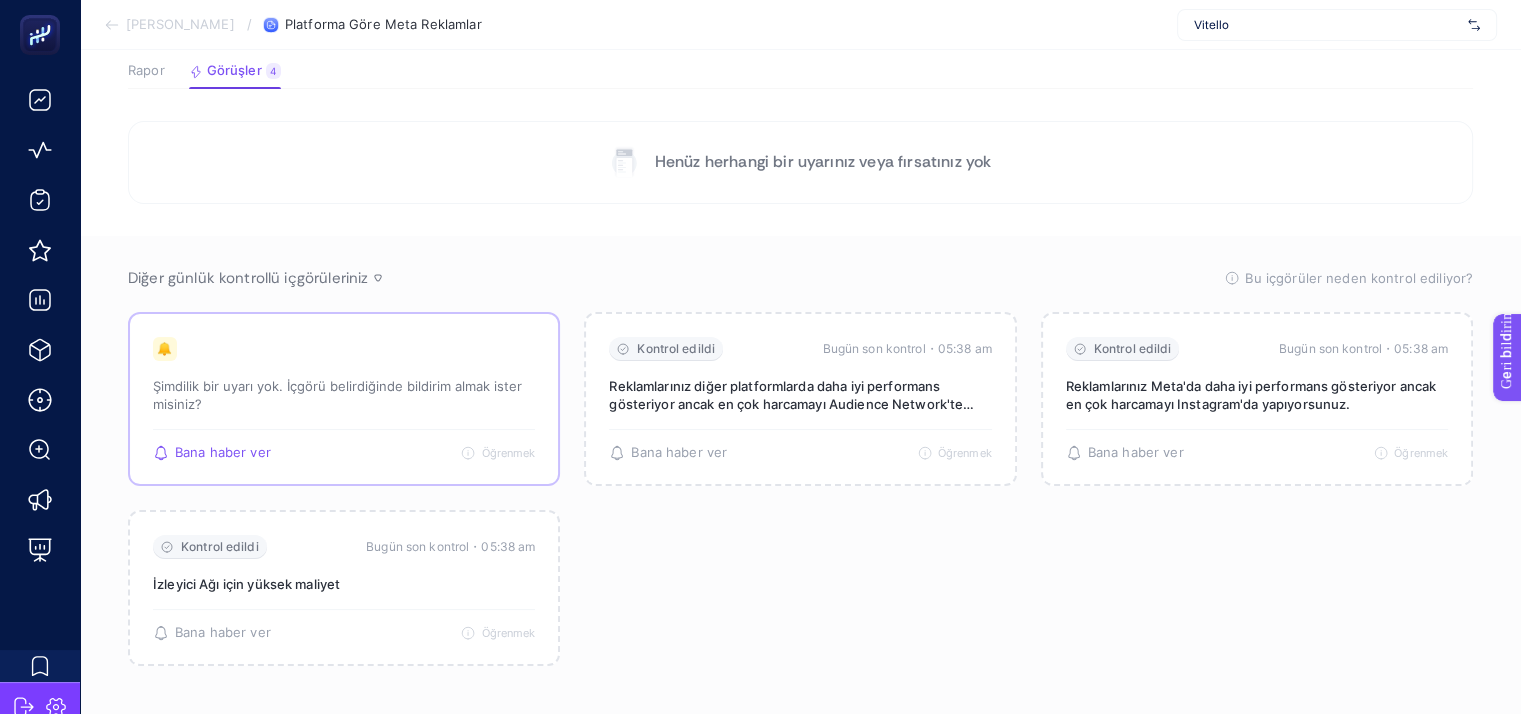 scroll, scrollTop: 146, scrollLeft: 0, axis: vertical 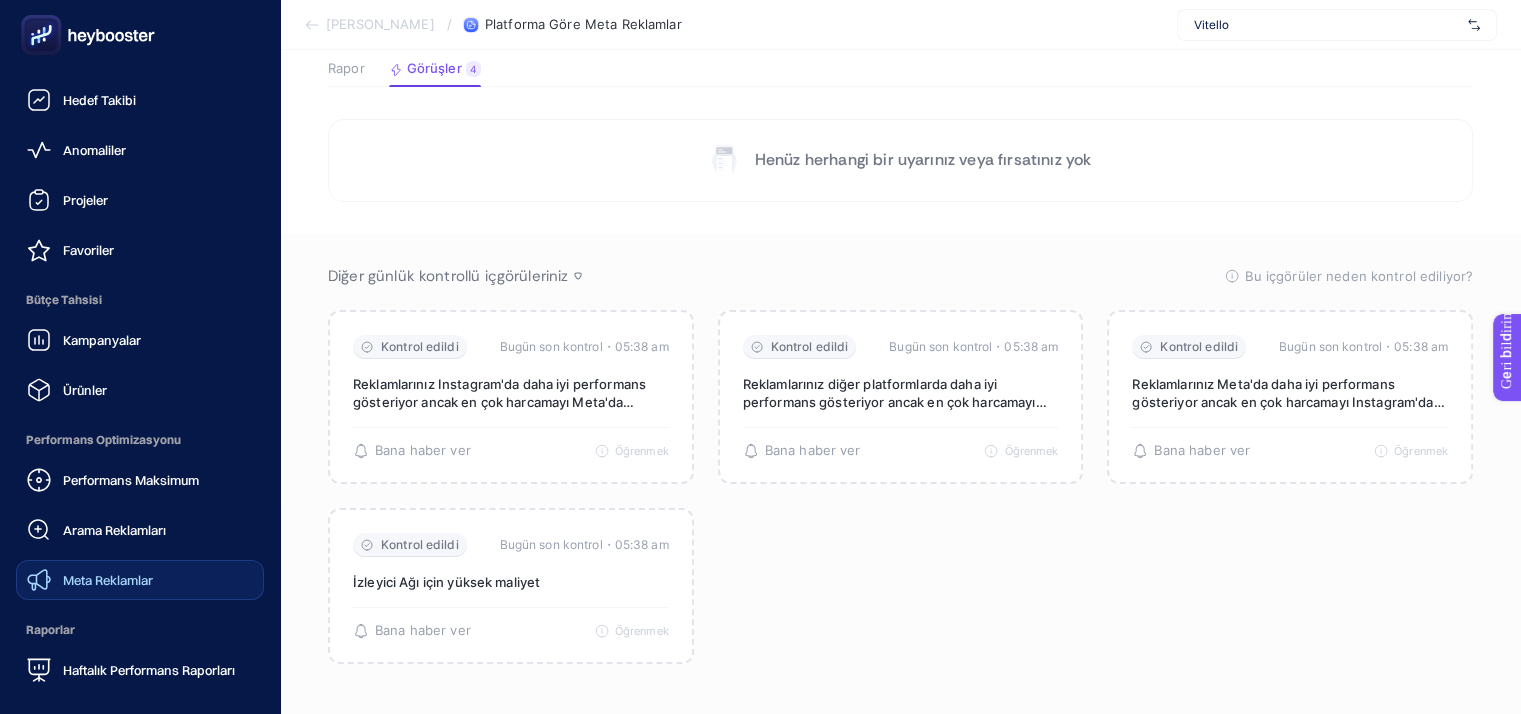 click on "Meta Reklamlar" at bounding box center (108, 580) 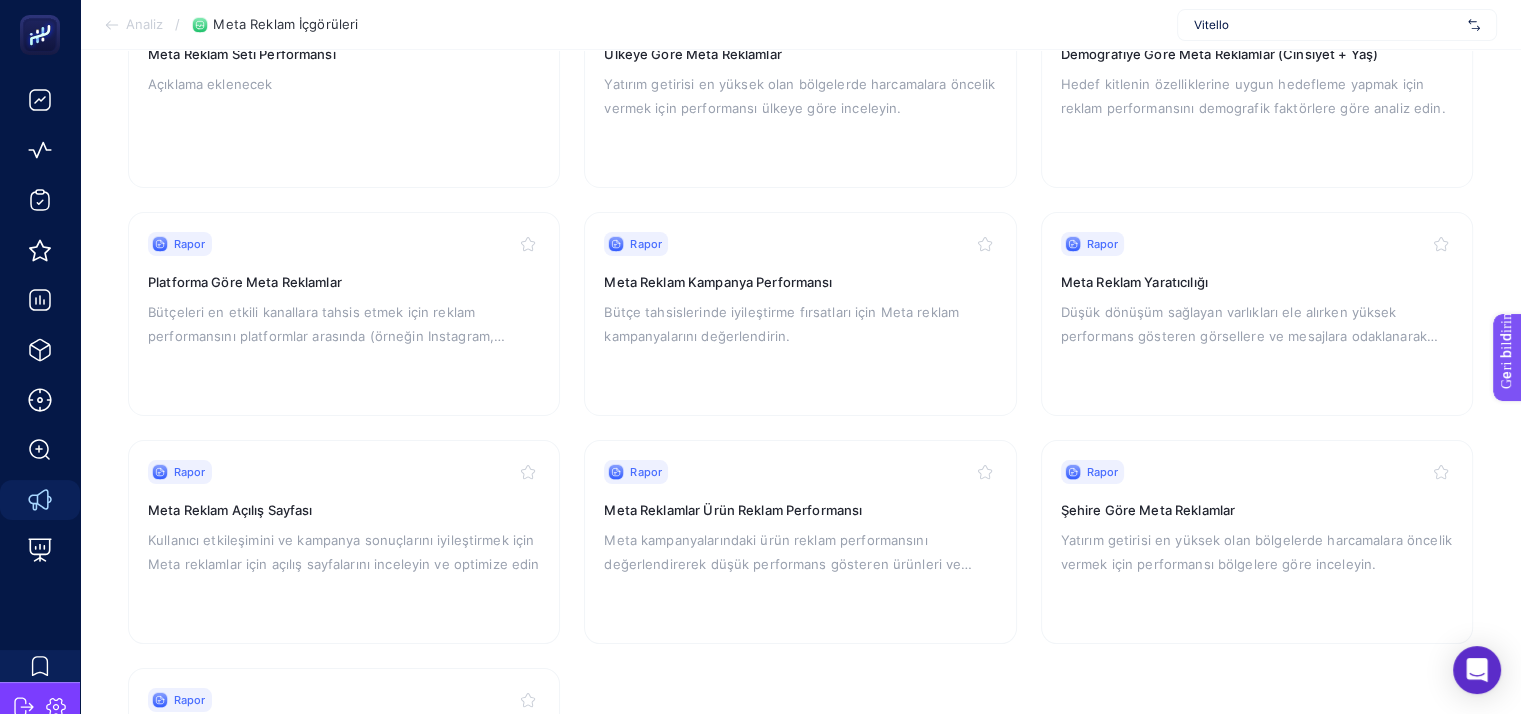 scroll, scrollTop: 294, scrollLeft: 0, axis: vertical 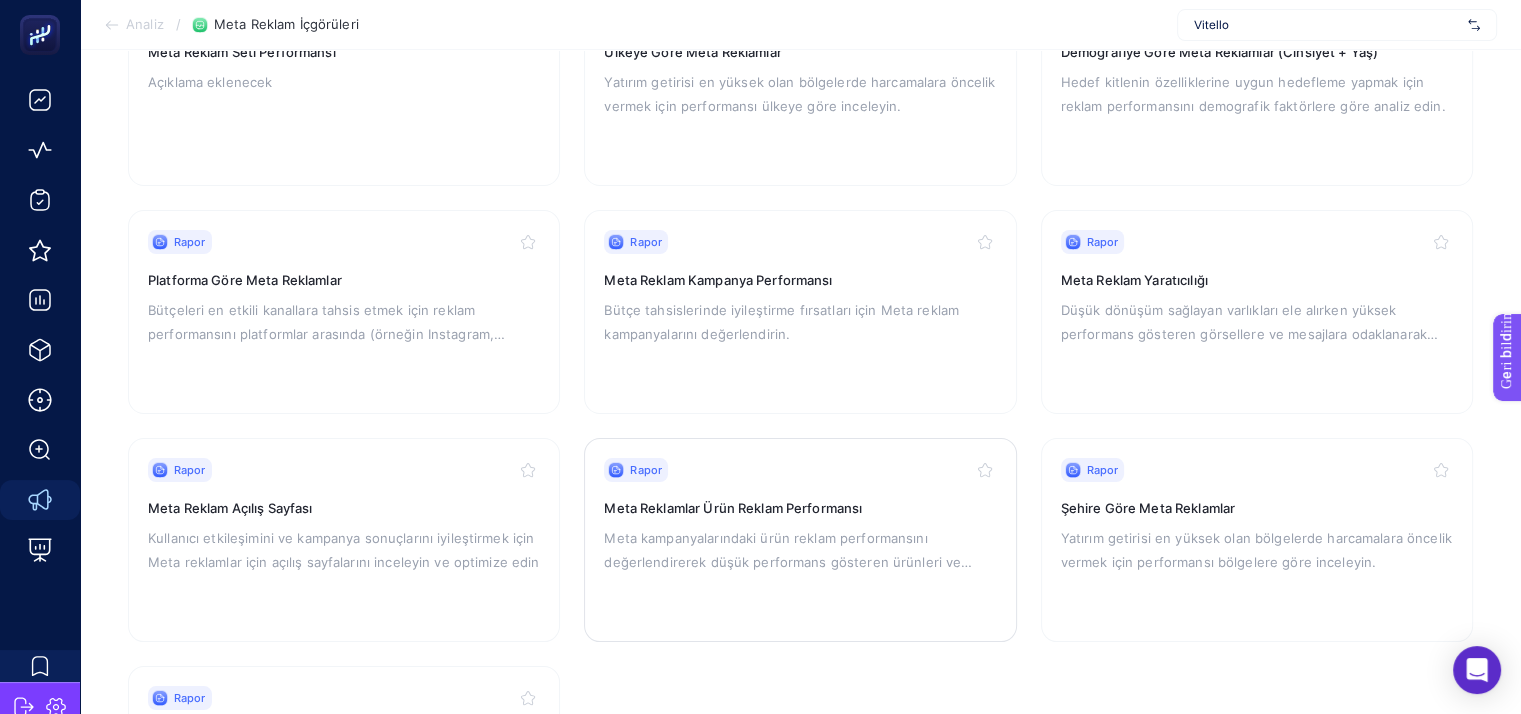 click on "Meta Reklamlar Ürün Reklam Performansı" at bounding box center [733, 508] 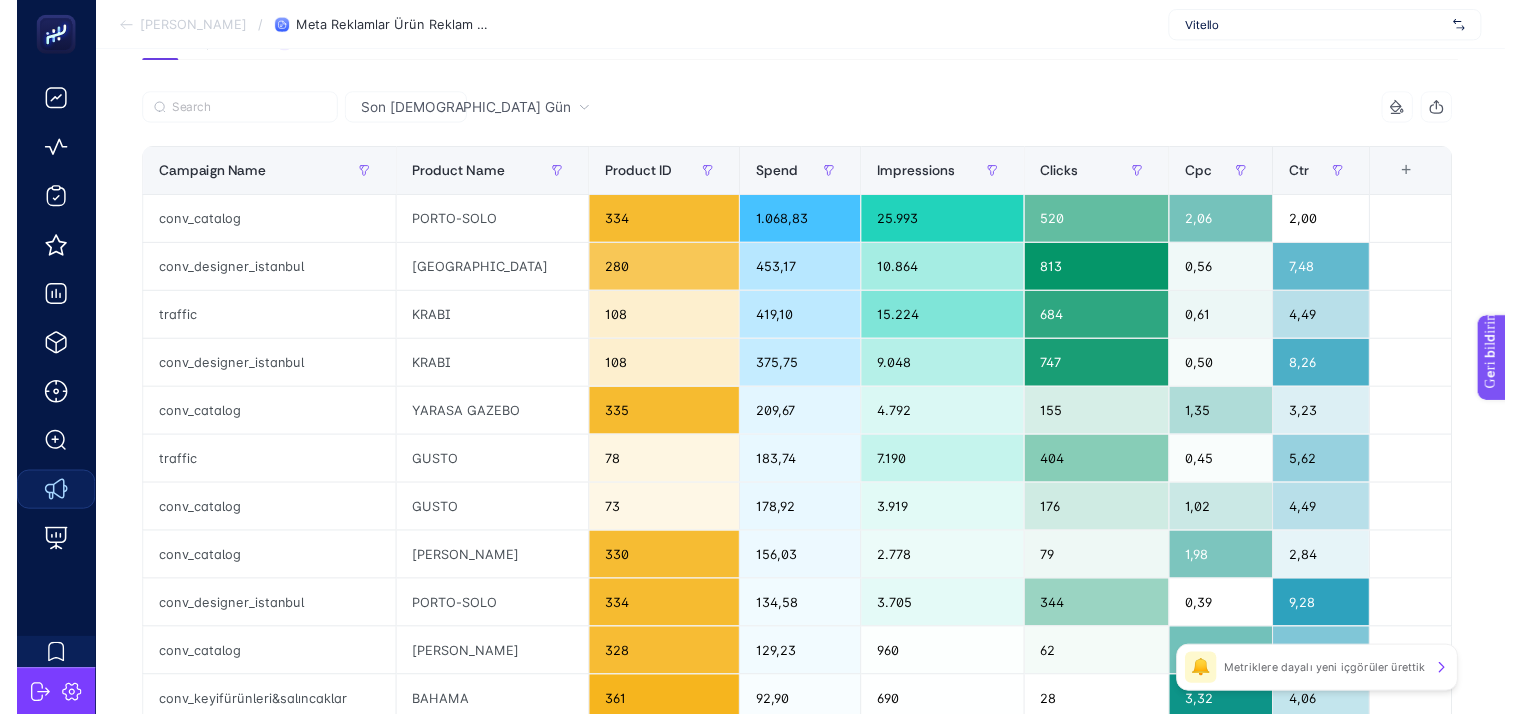 scroll, scrollTop: 0, scrollLeft: 0, axis: both 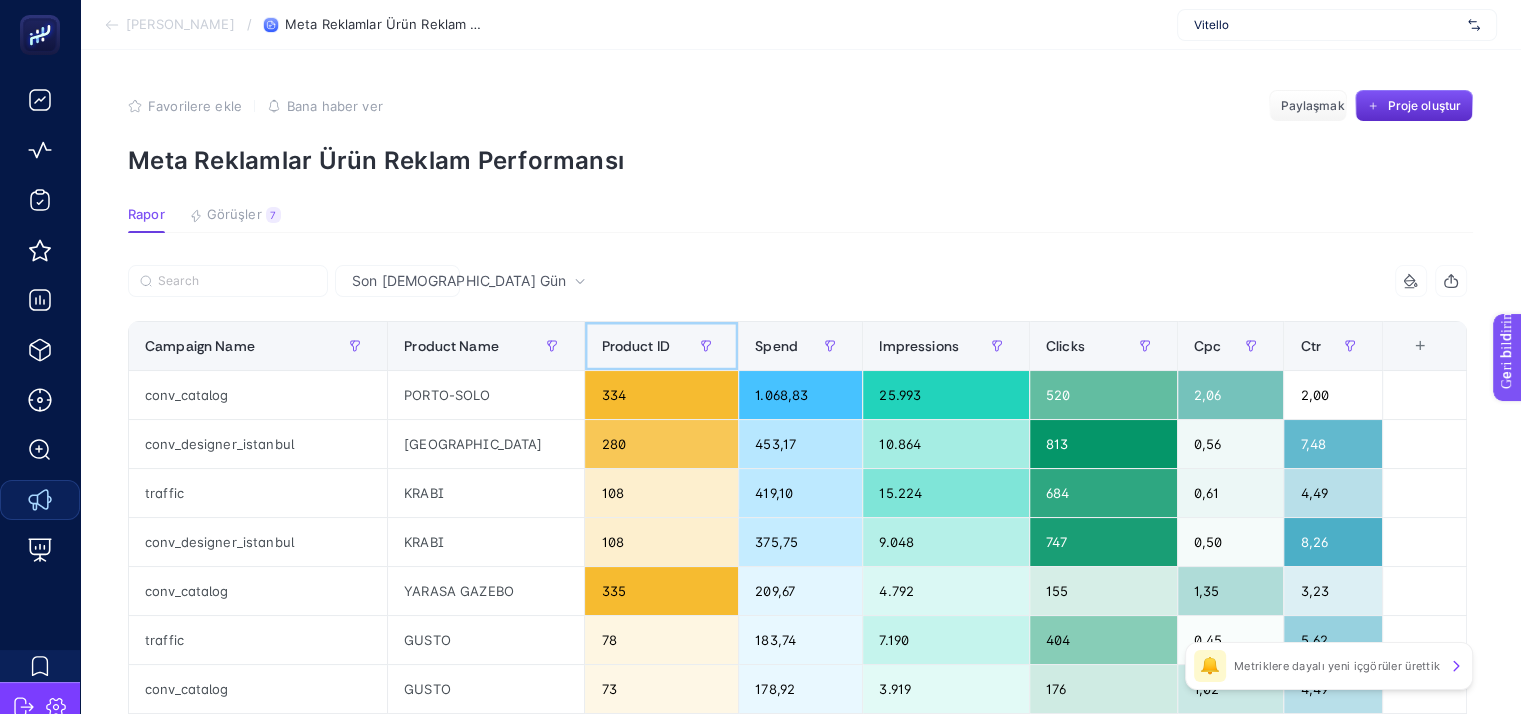 click on "Product ID" 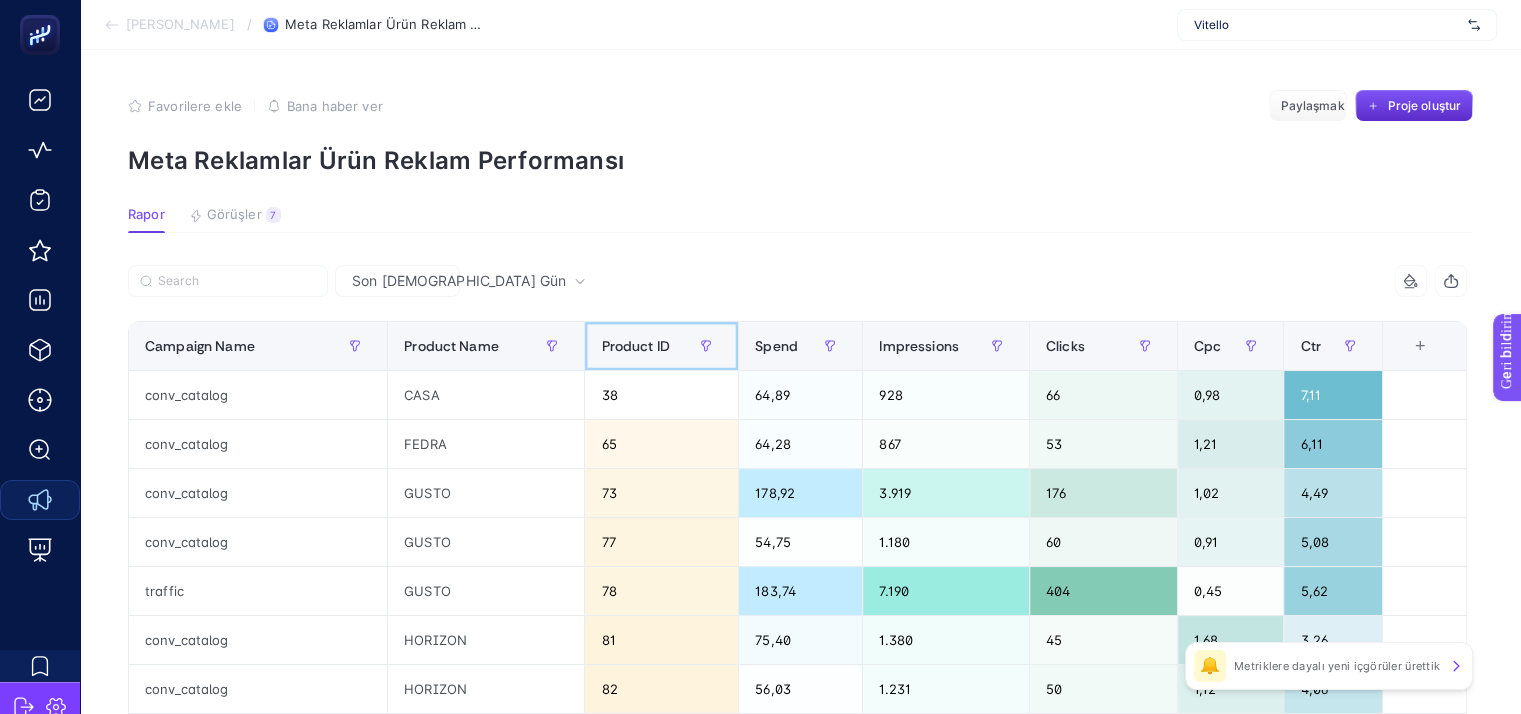click on "Product ID" 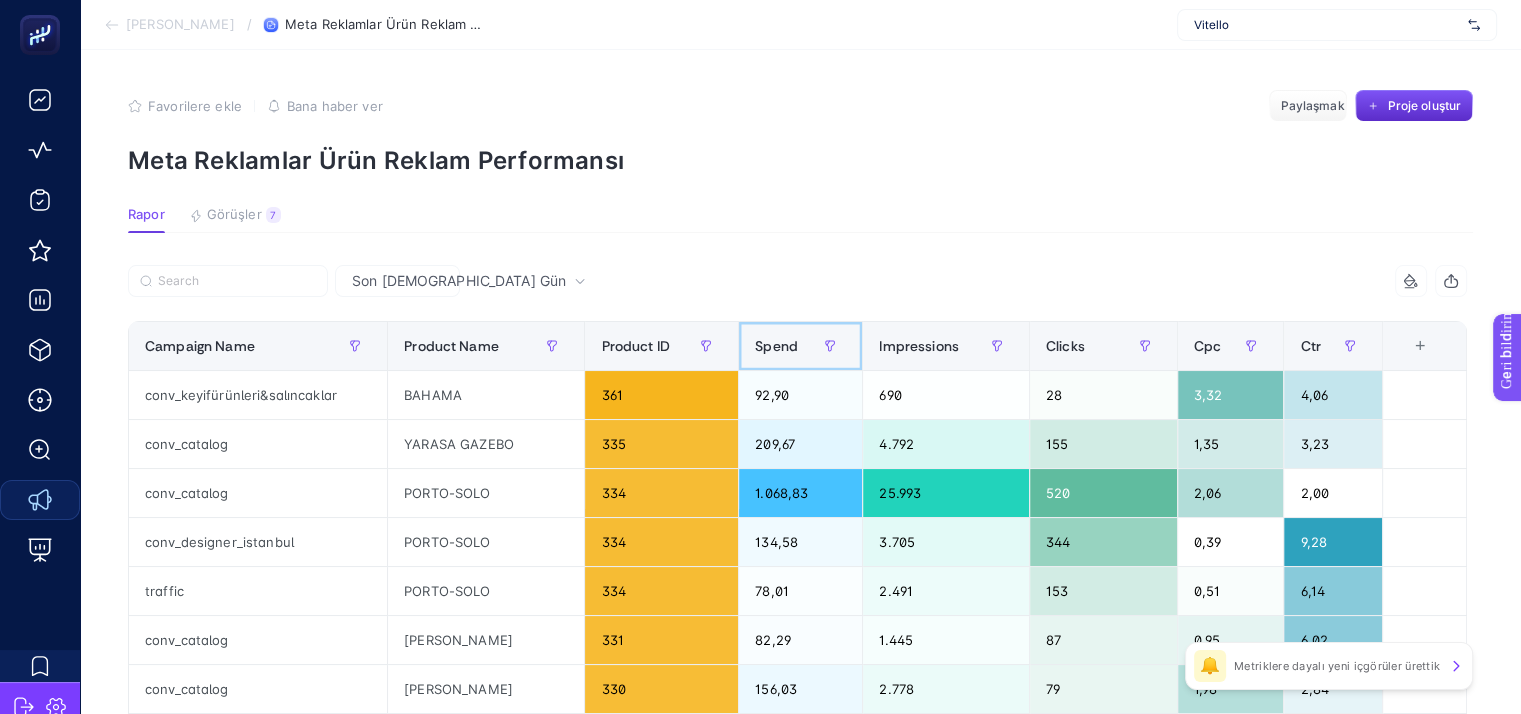 click on "Spend" 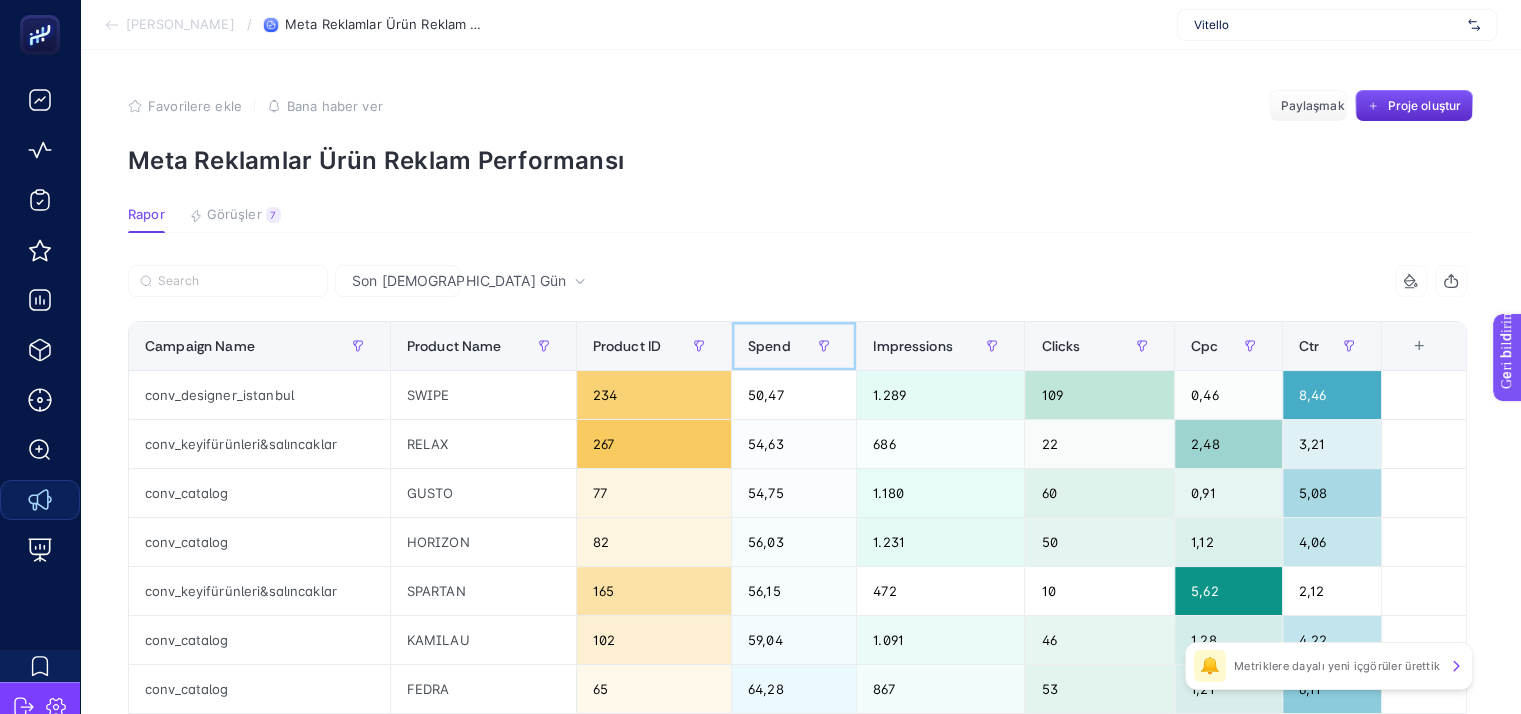 click on "Spend" at bounding box center (794, 346) 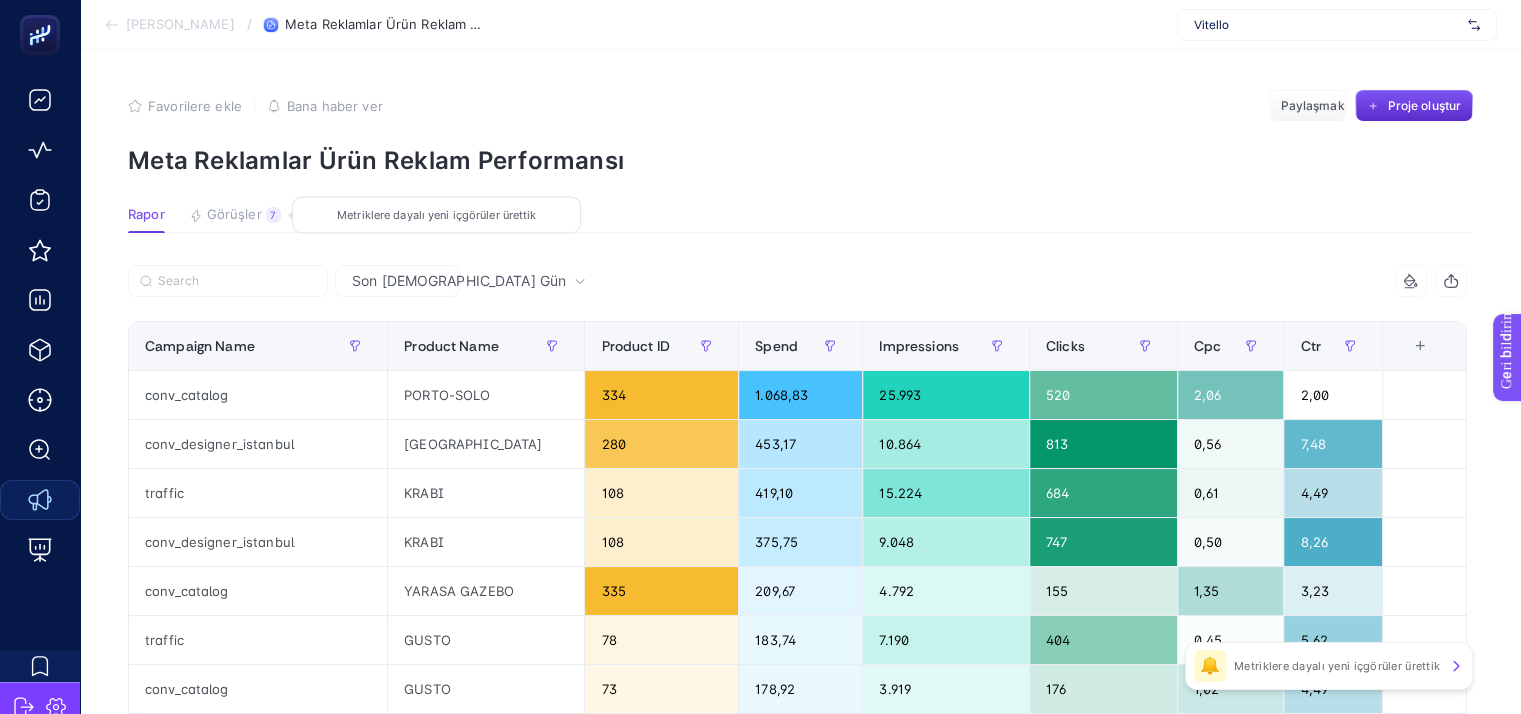 click on "Görüşler" at bounding box center (234, 214) 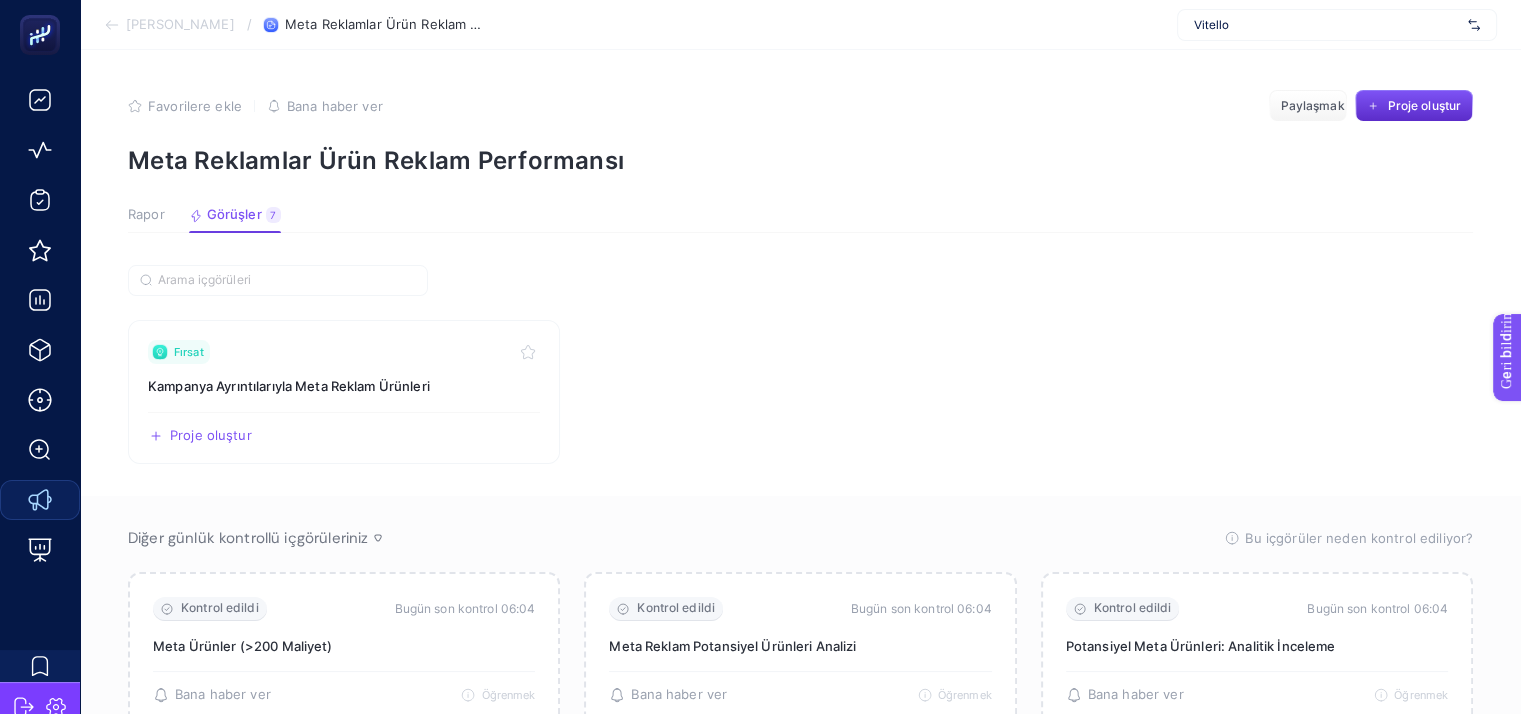 scroll, scrollTop: 94, scrollLeft: 0, axis: vertical 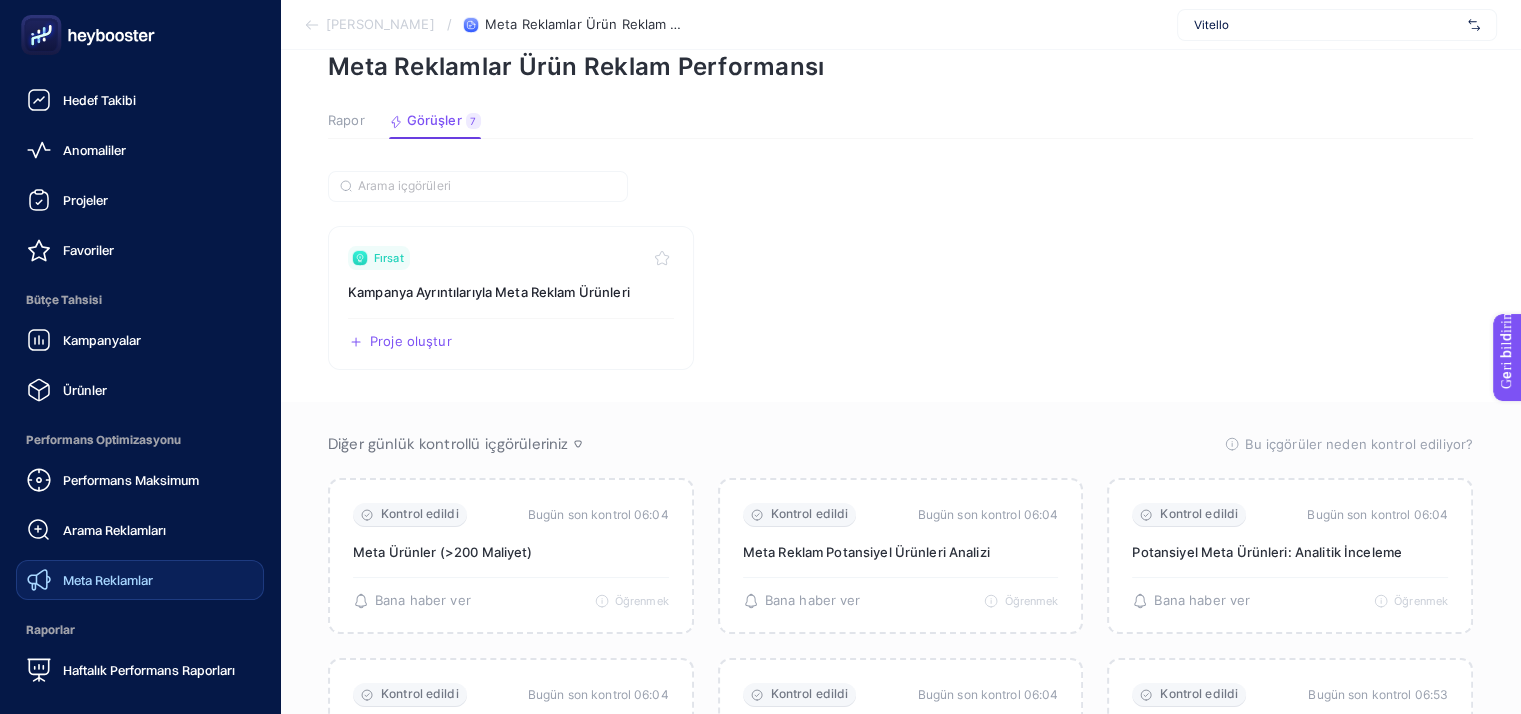 click on "Meta Reklamlar" at bounding box center [90, 580] 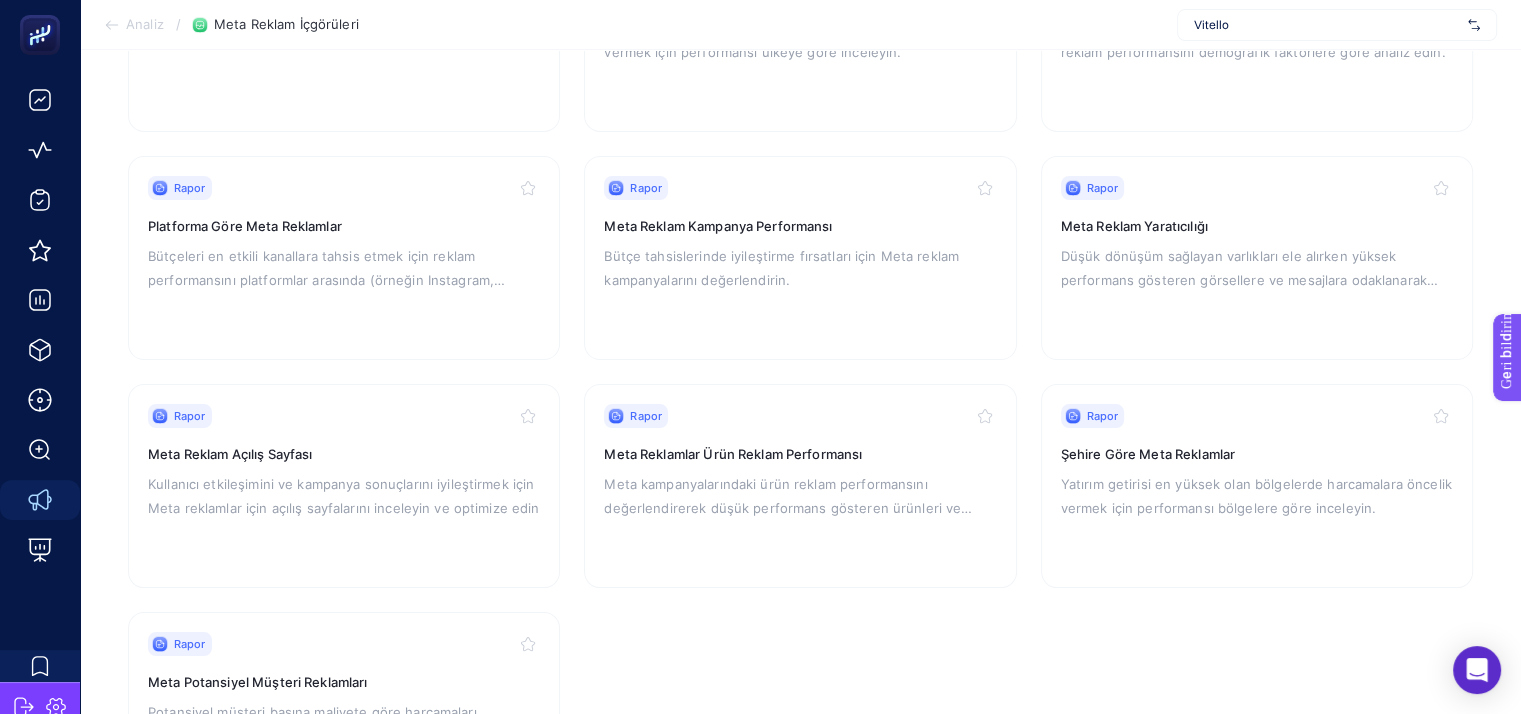 scroll, scrollTop: 358, scrollLeft: 0, axis: vertical 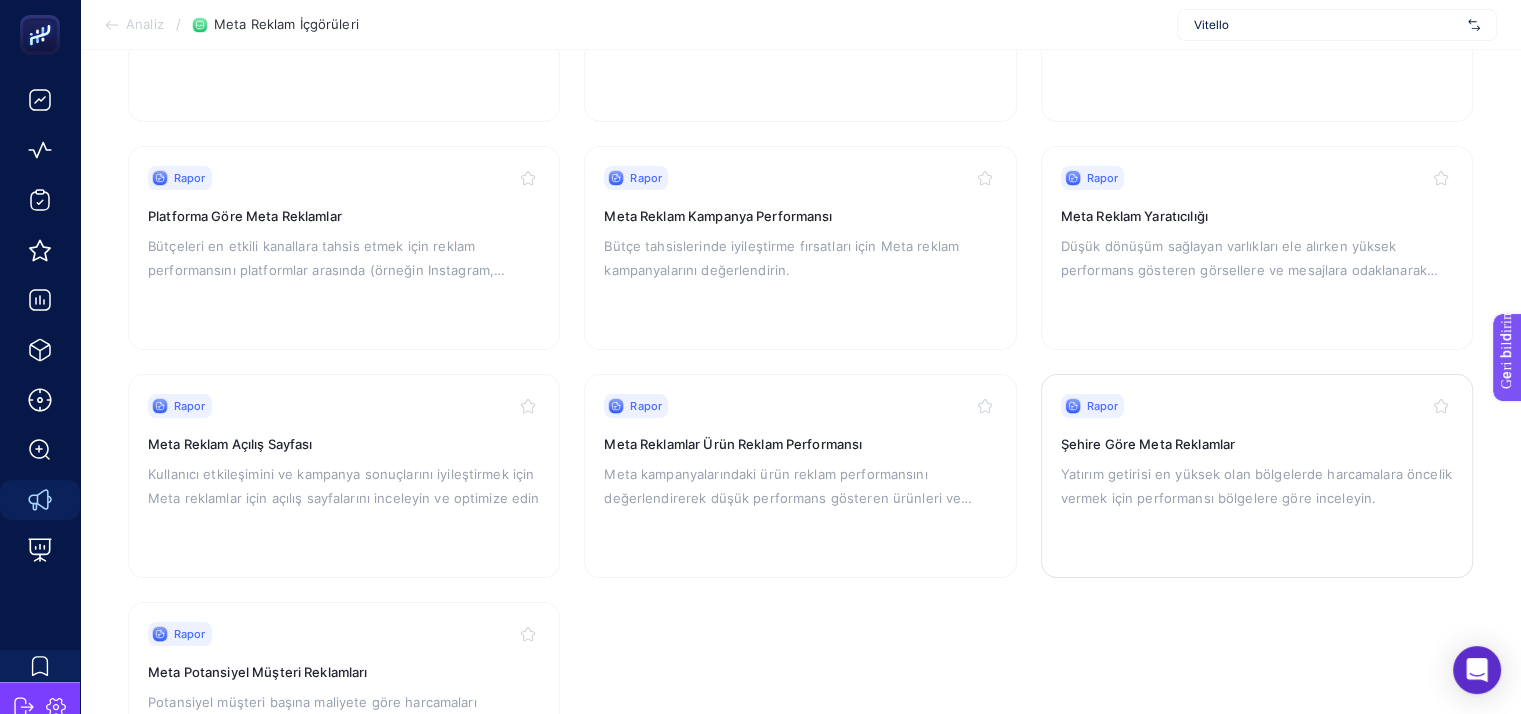 click on "Yatırım getirisi en yüksek olan bölgelerde harcamalara öncelik vermek için performansı bölgelere göre inceleyin." at bounding box center (1256, 486) 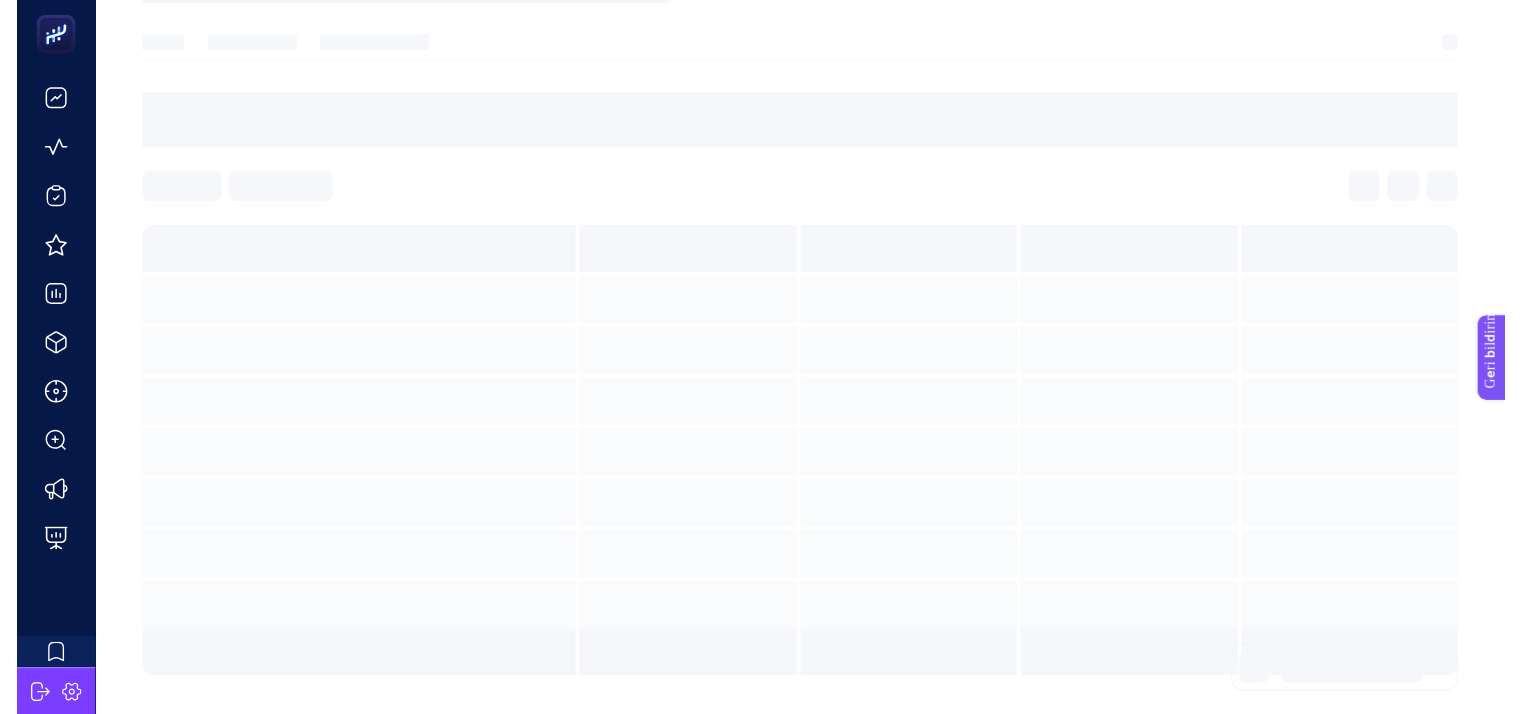 scroll, scrollTop: 0, scrollLeft: 0, axis: both 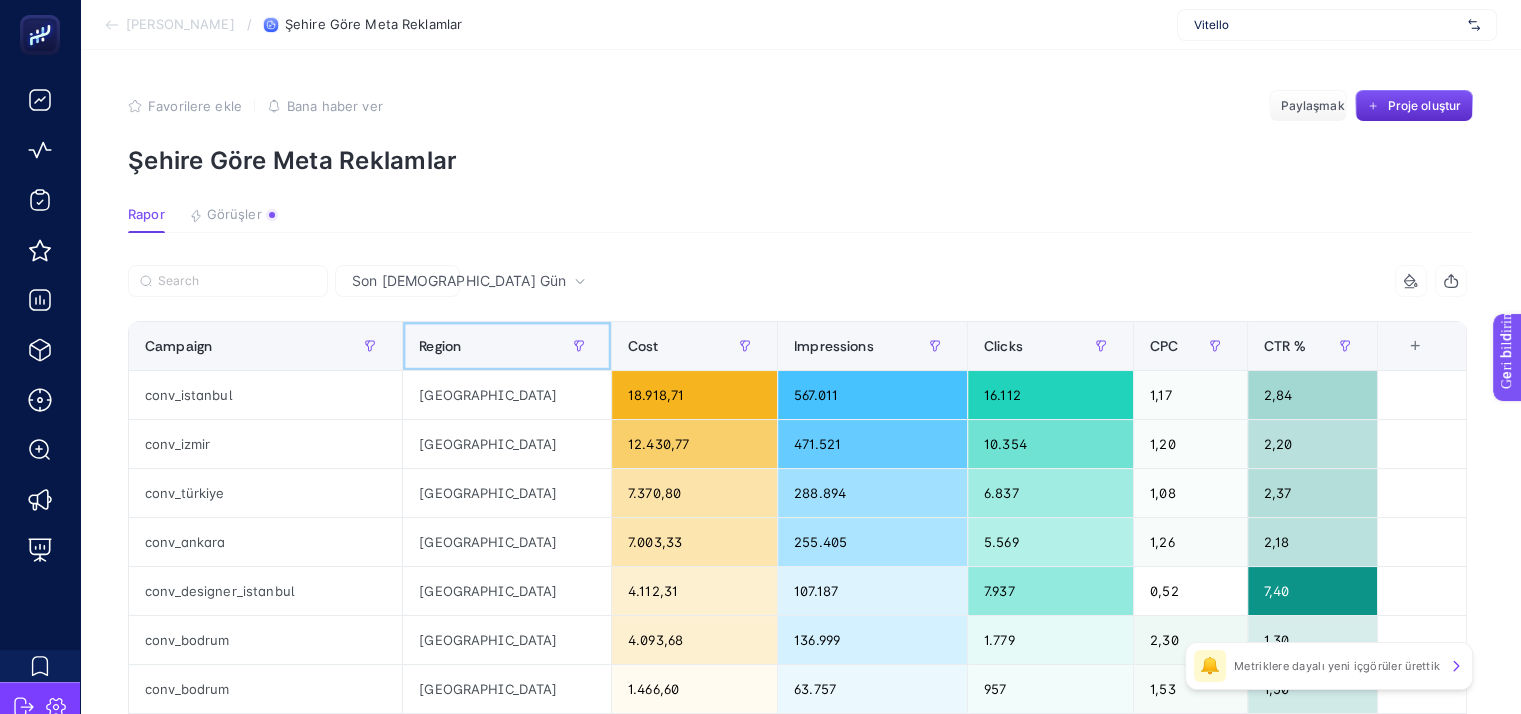 click on "Region" 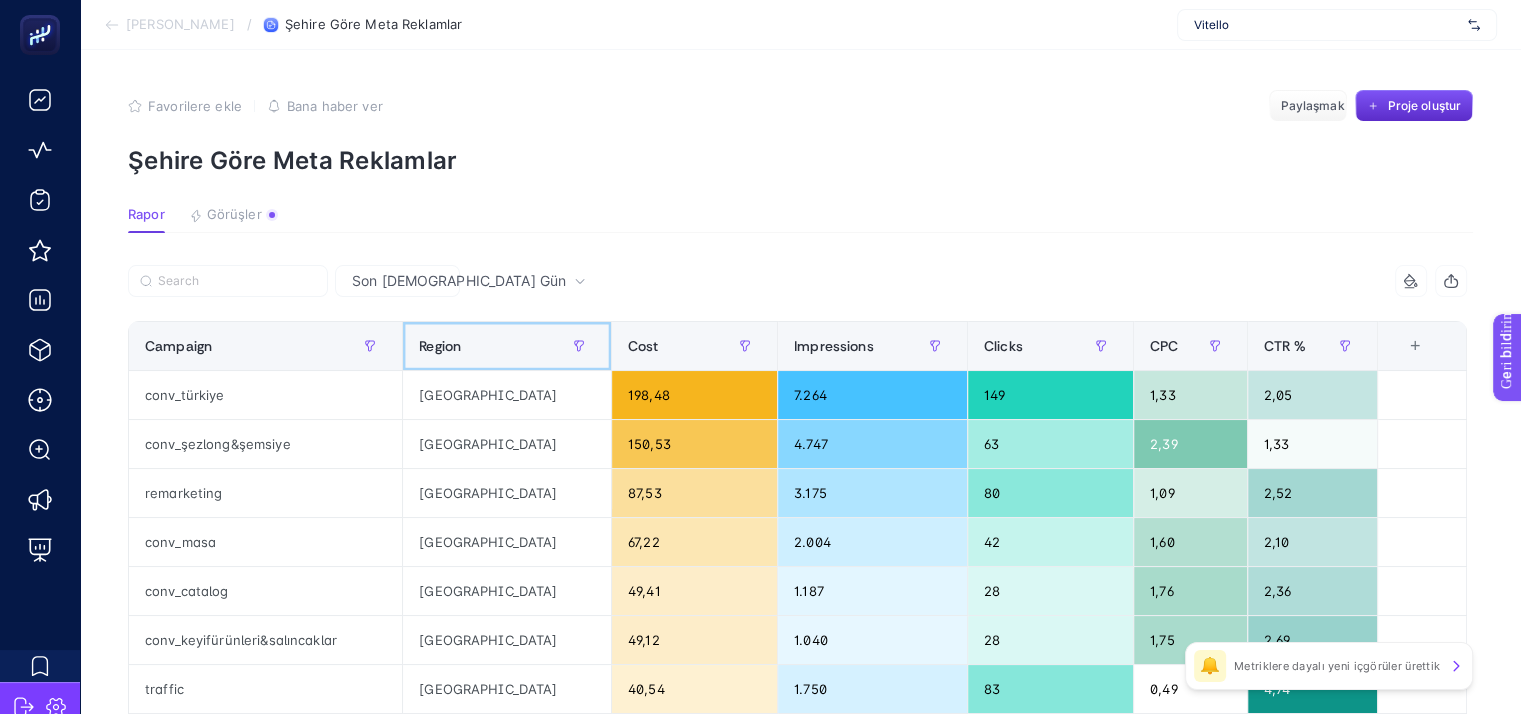 click on "Region" 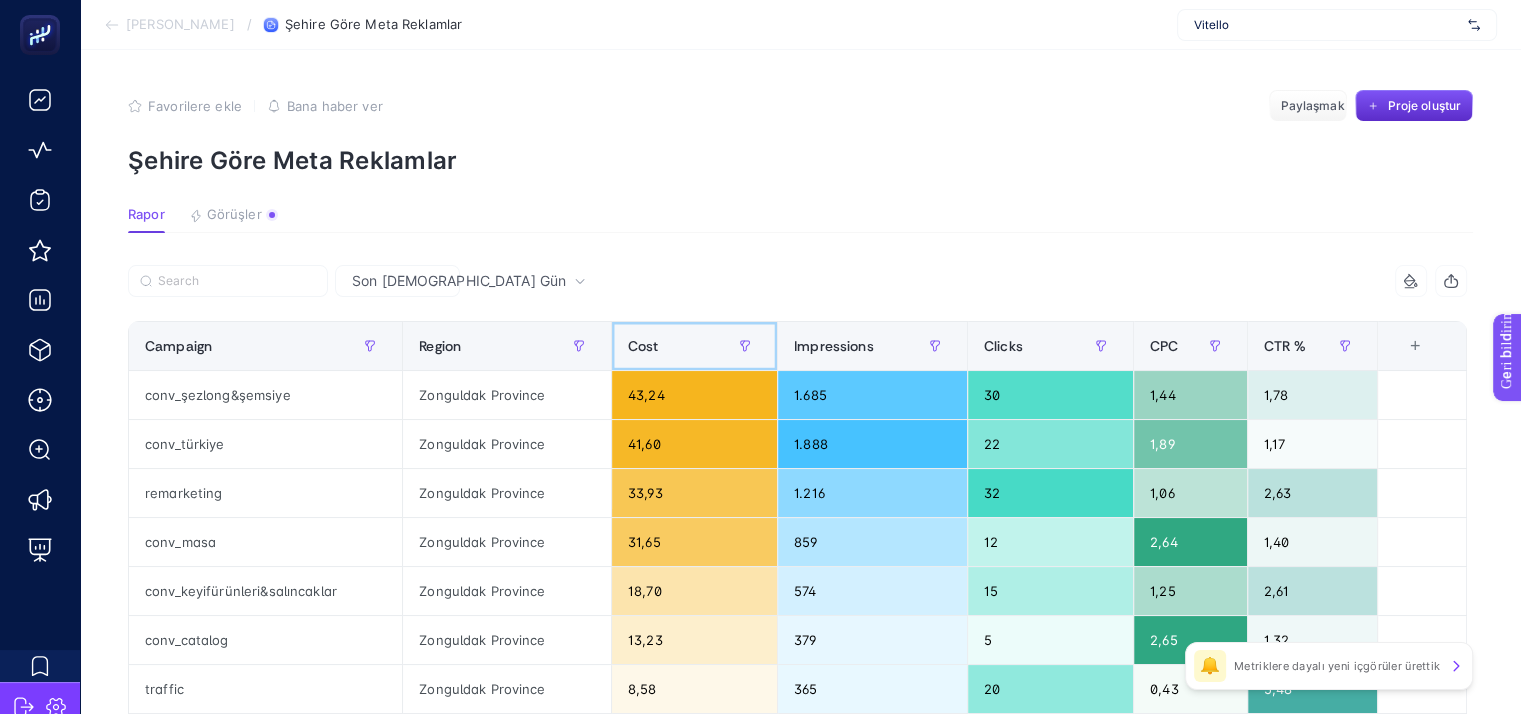 click on "Cost" 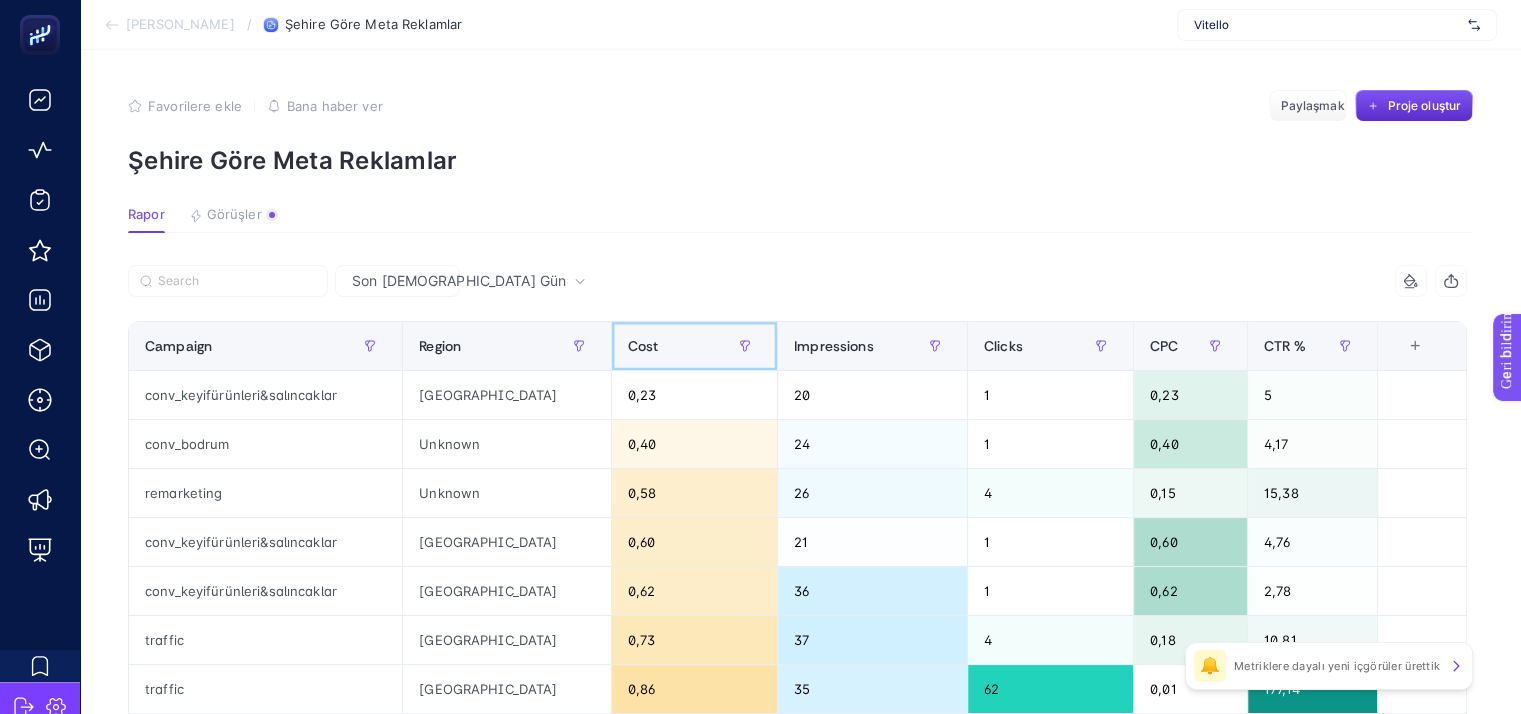 click on "Cost" 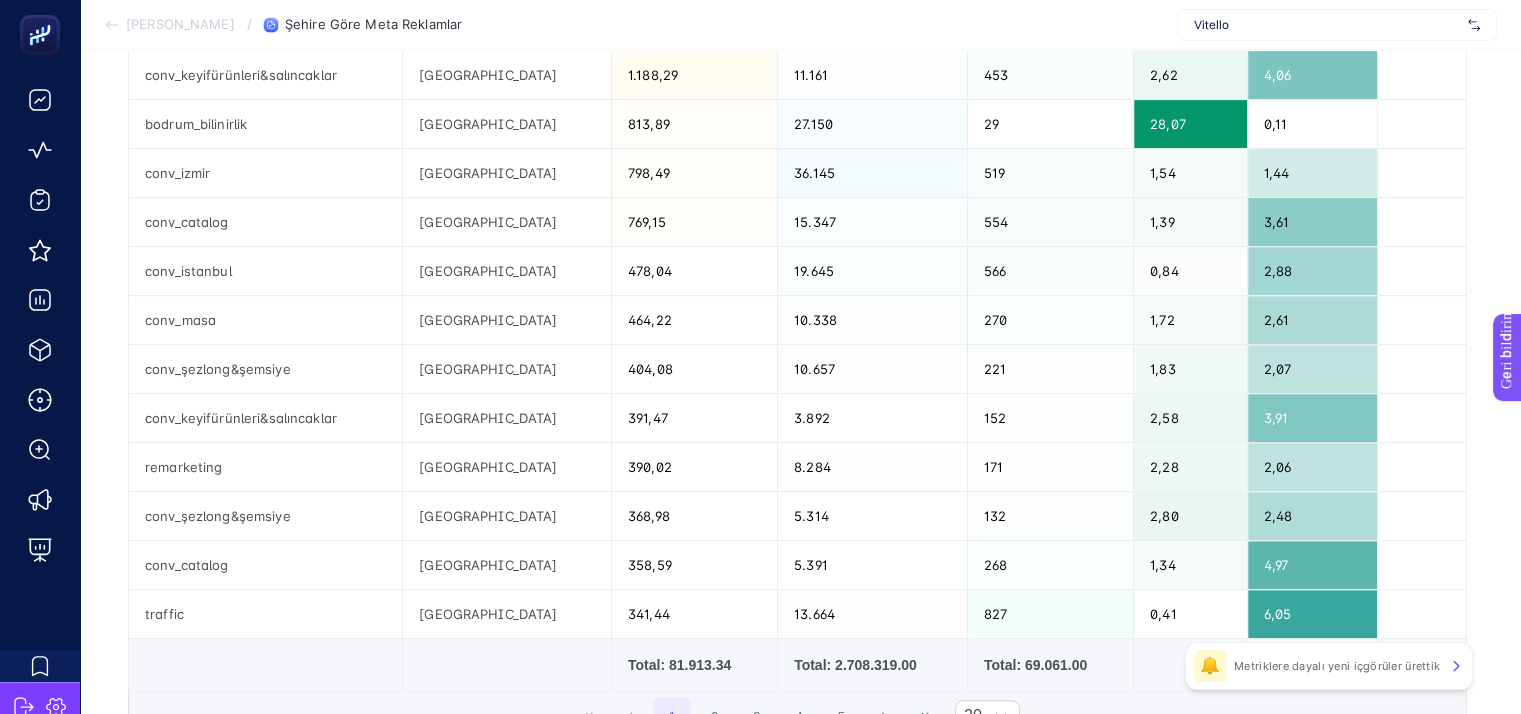 scroll, scrollTop: 712, scrollLeft: 0, axis: vertical 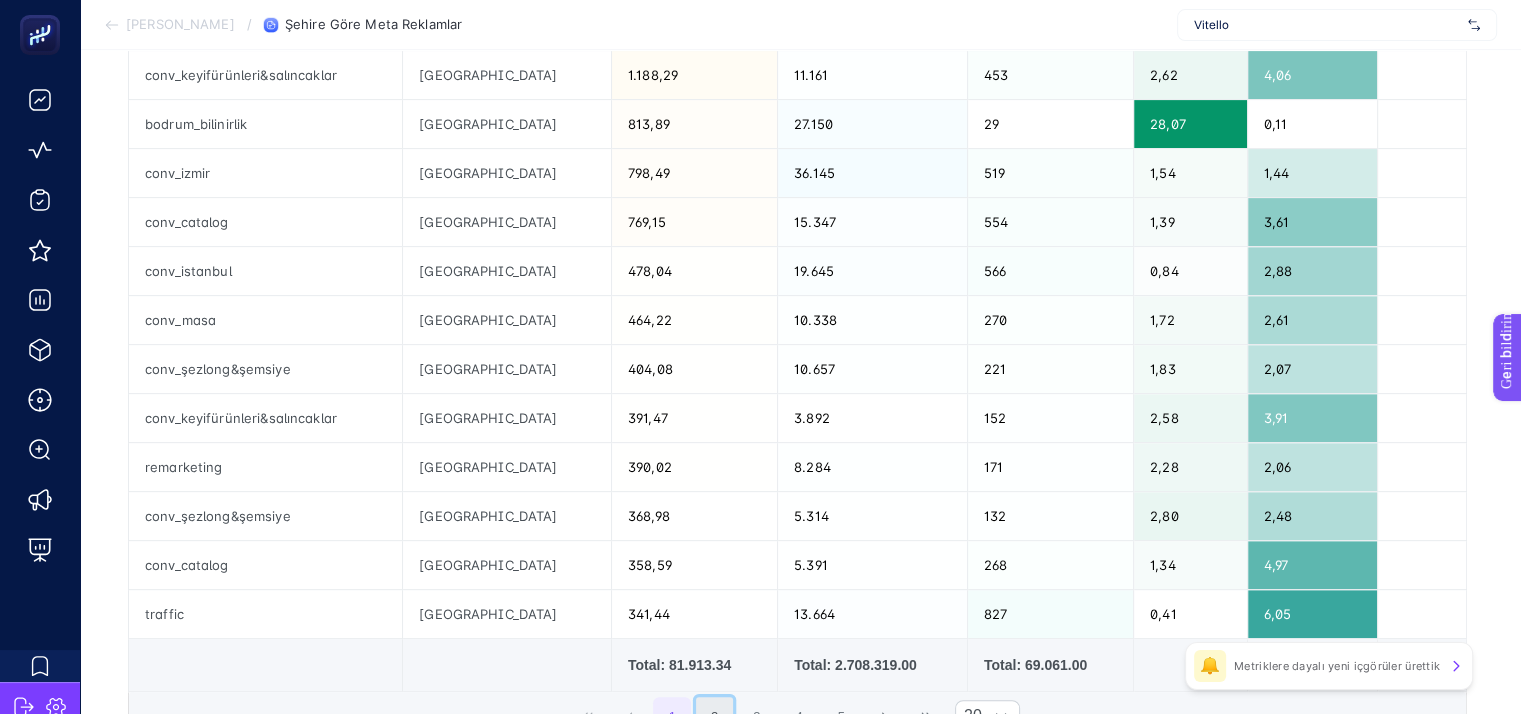 click on "2" 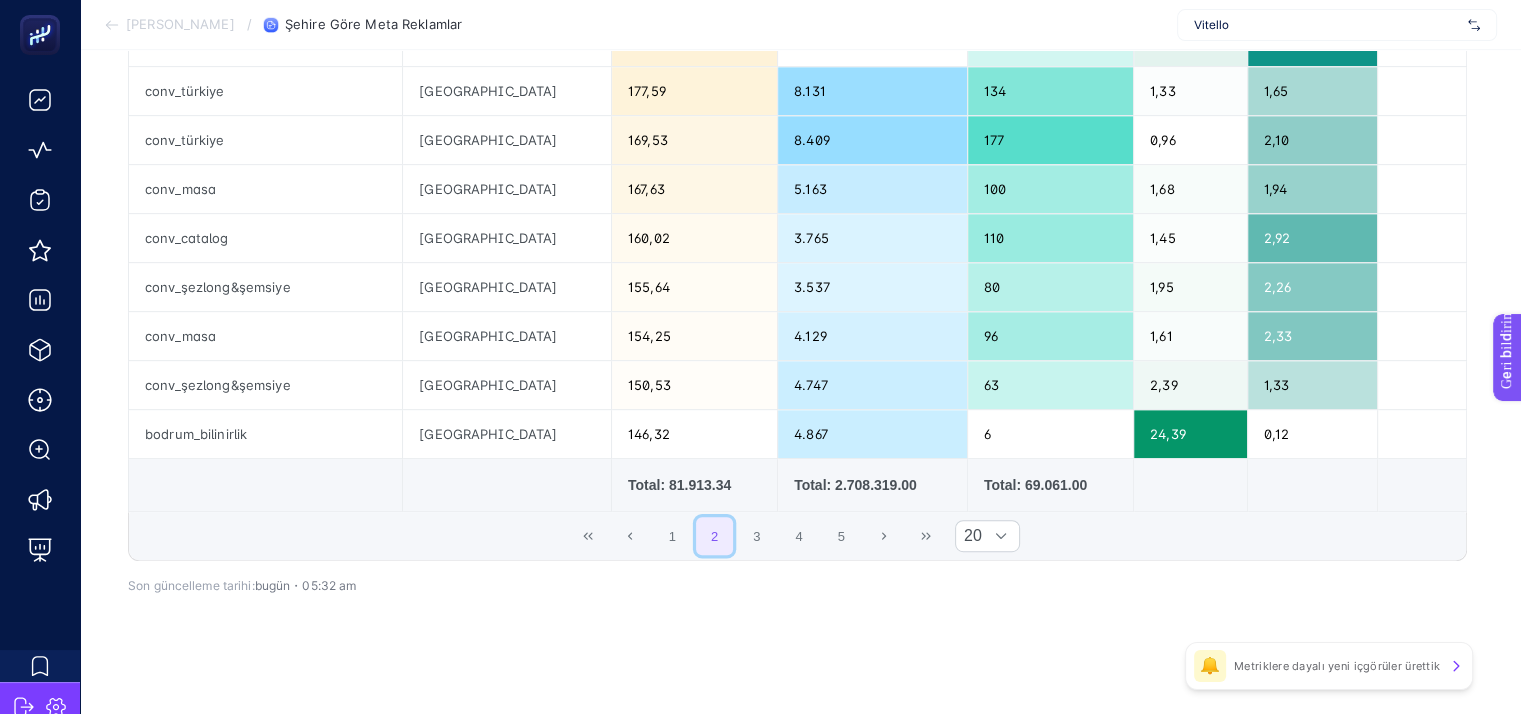scroll, scrollTop: 893, scrollLeft: 0, axis: vertical 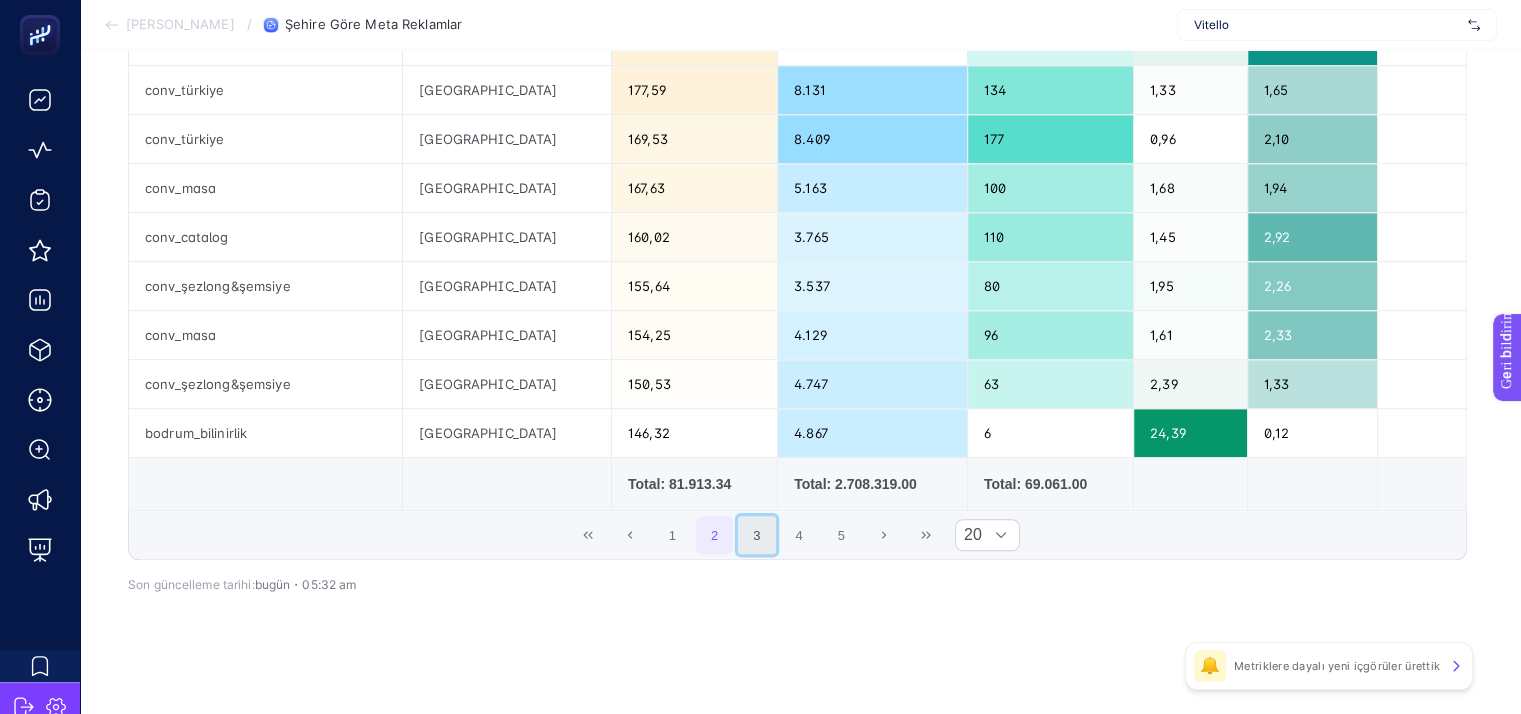 click on "3" 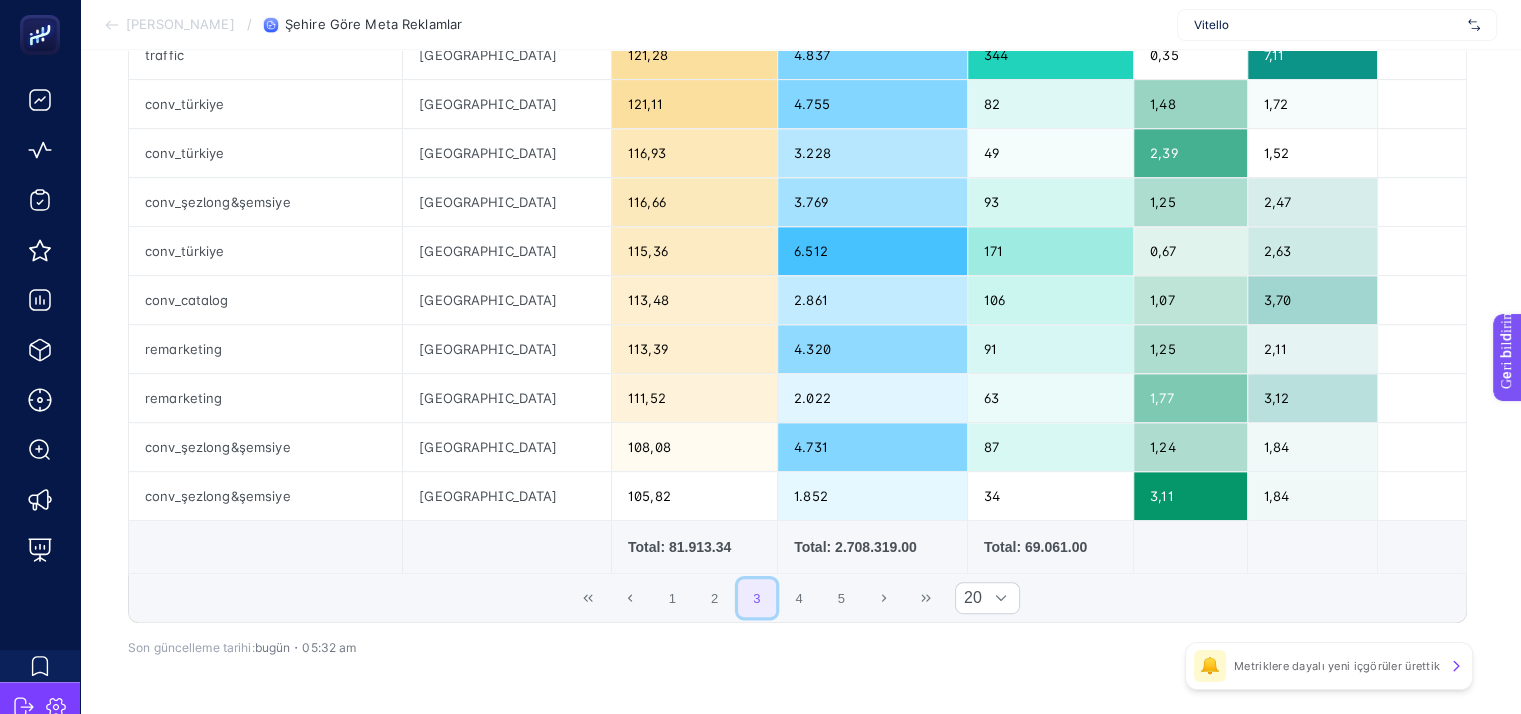 scroll, scrollTop: 831, scrollLeft: 9, axis: both 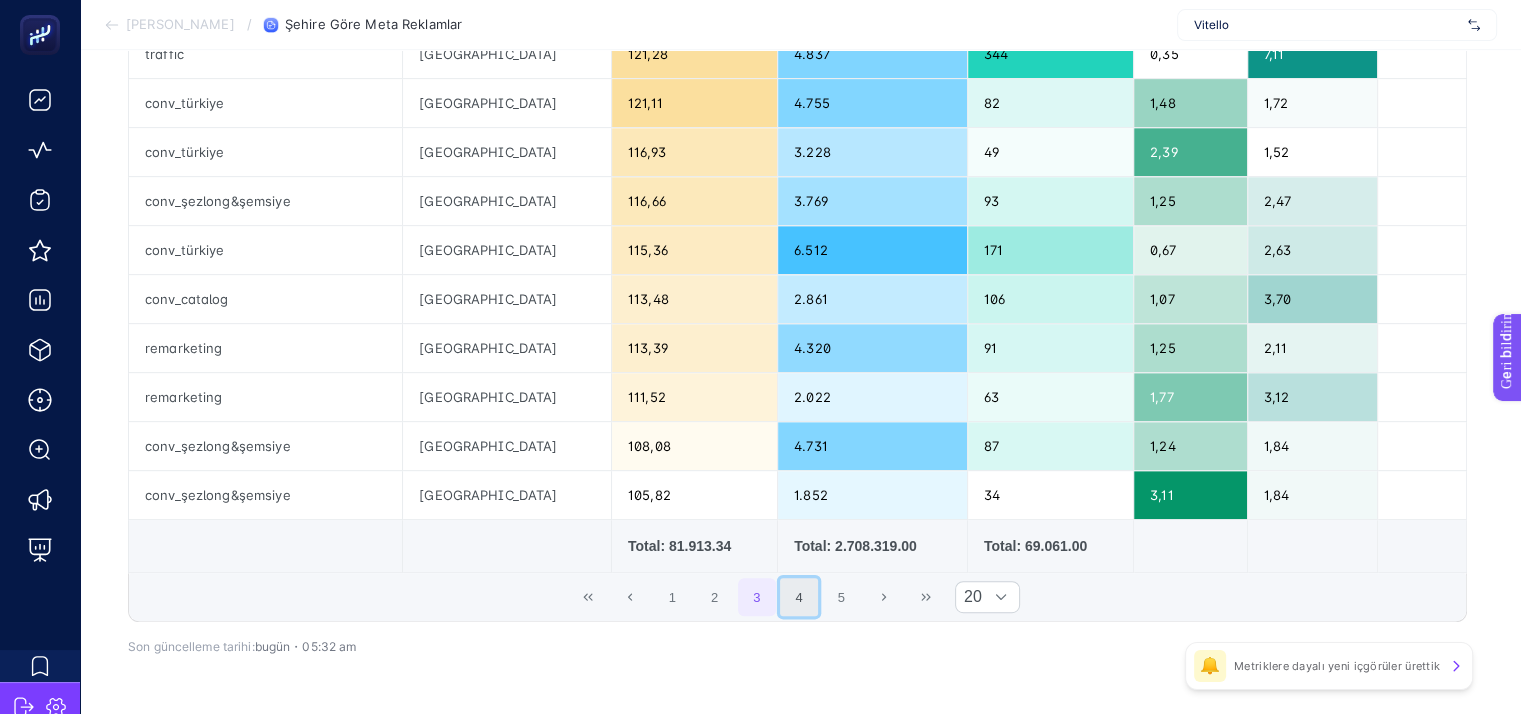 click on "4" 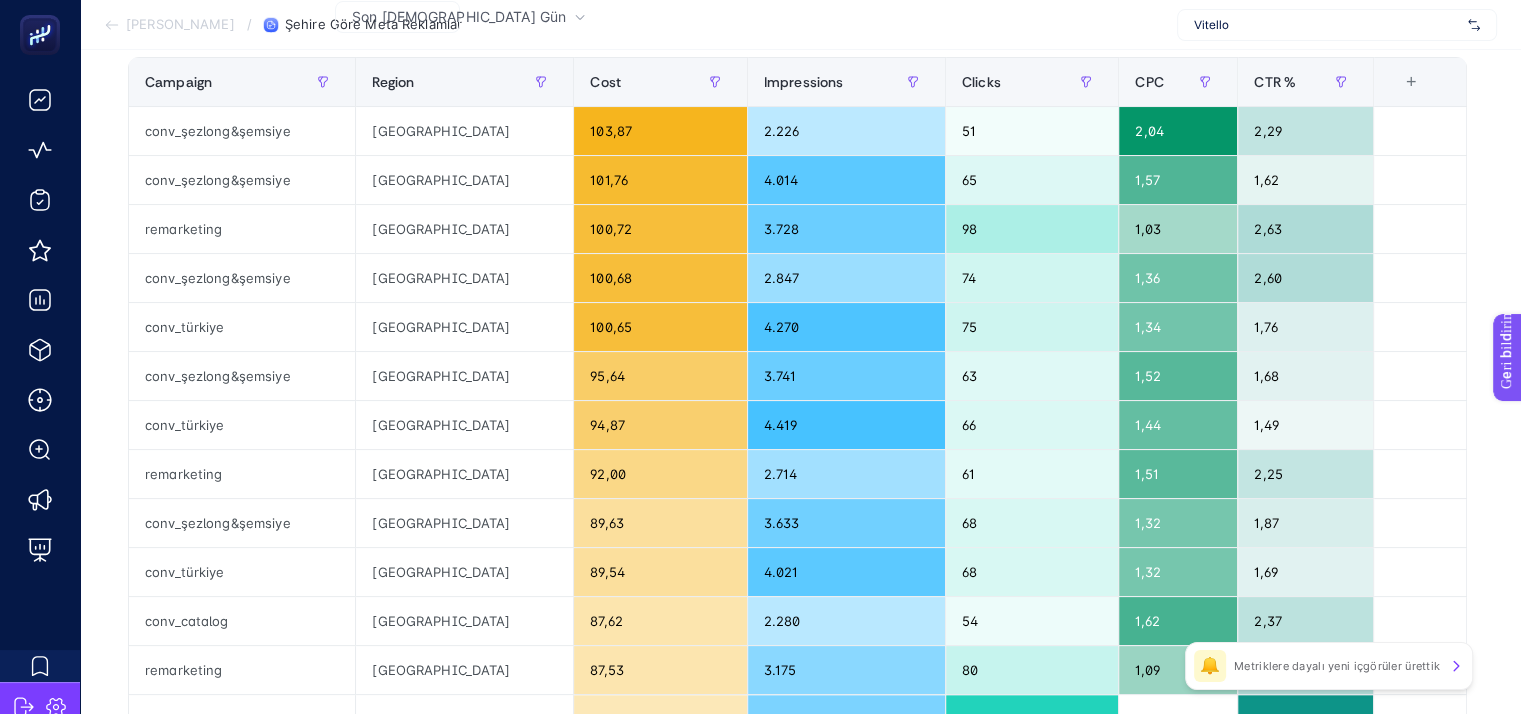 scroll, scrollTop: 516, scrollLeft: 9, axis: both 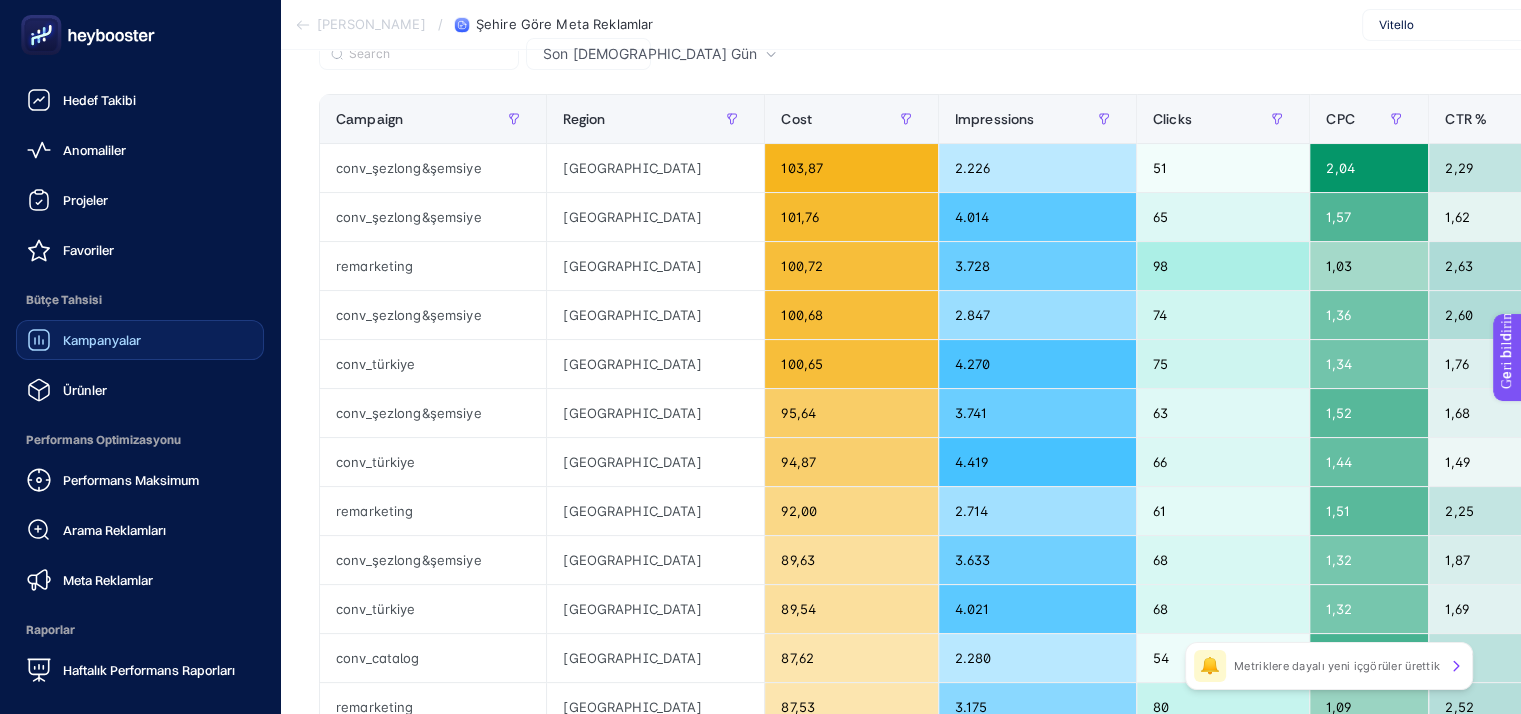 click on "Kampanyalar" at bounding box center [102, 340] 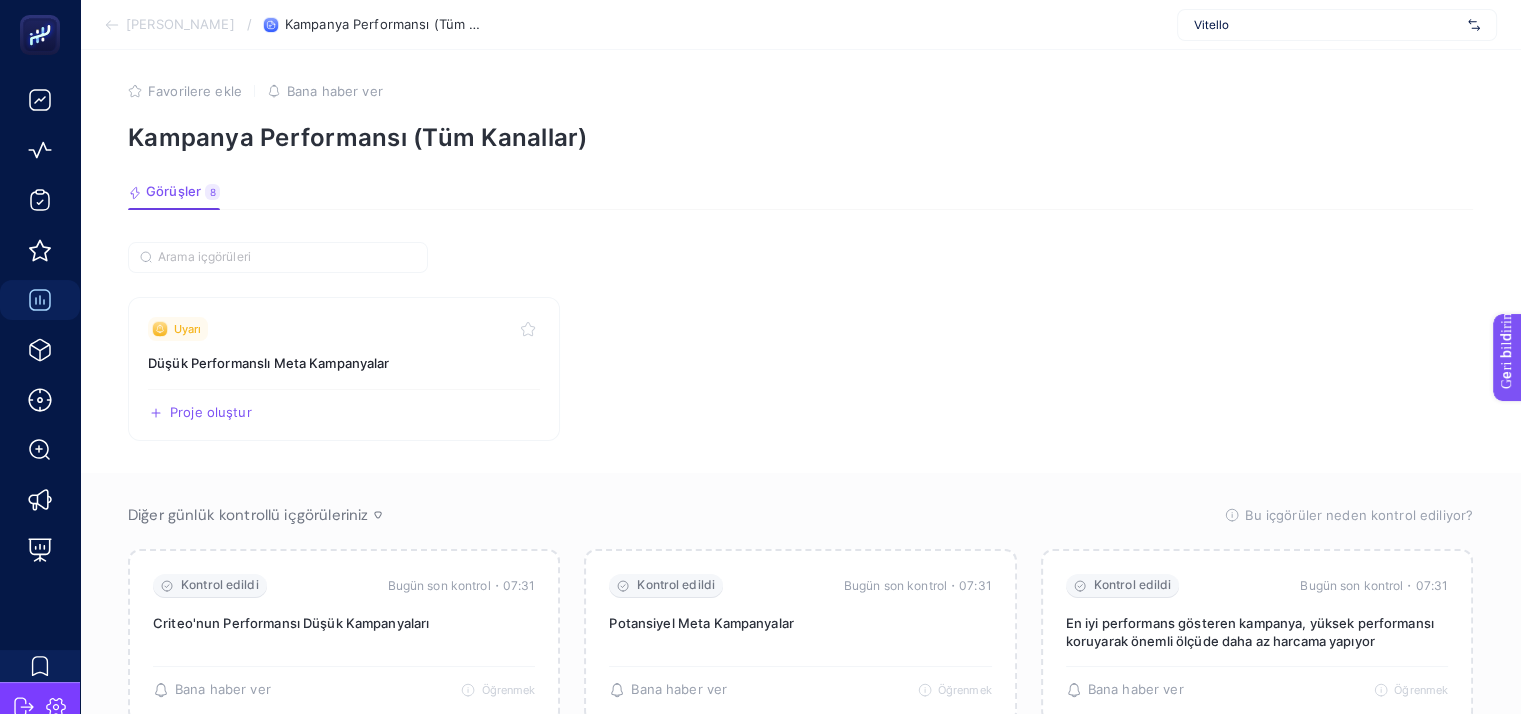 scroll, scrollTop: 0, scrollLeft: 0, axis: both 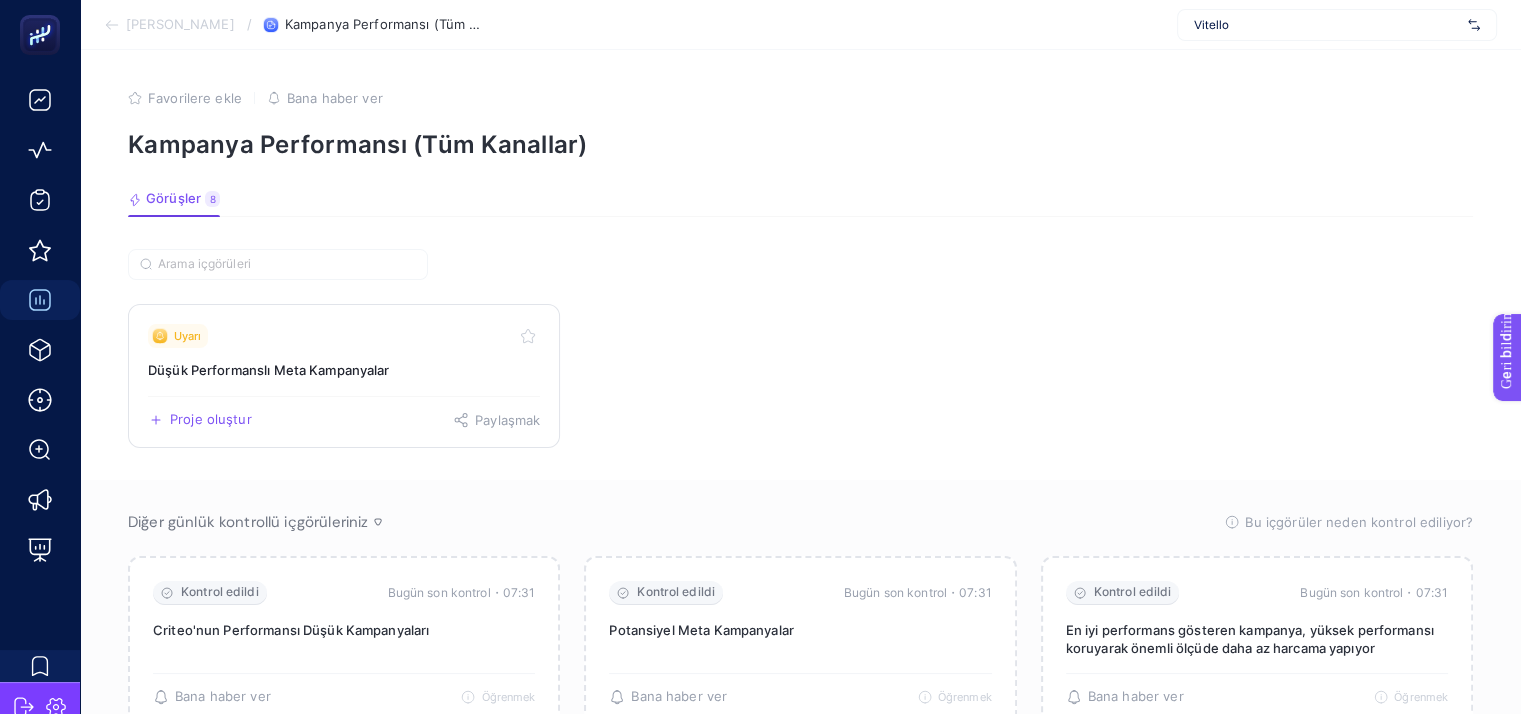 click on "Düşük Performanslı Meta Kampanyalar" at bounding box center (269, 370) 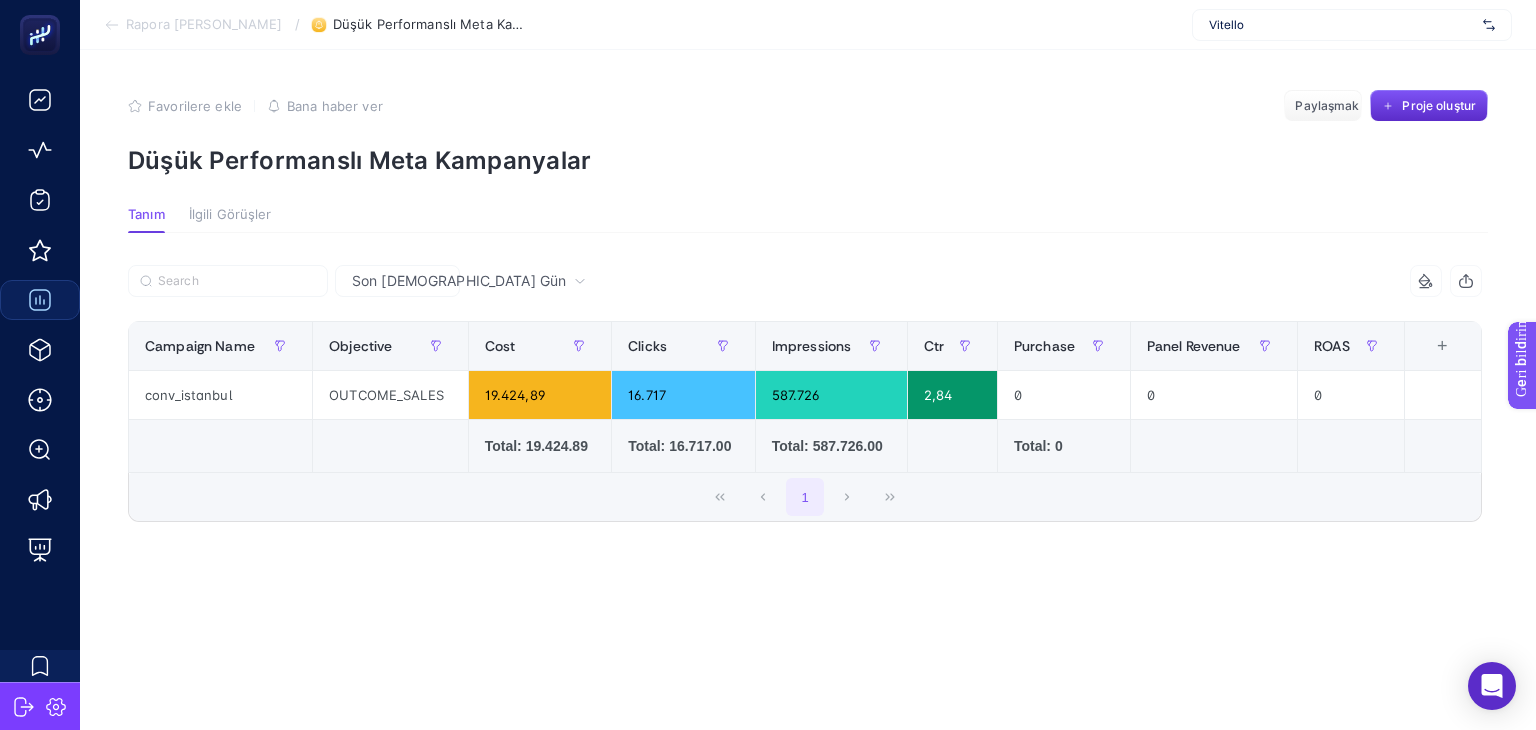 click on "Rapora [PERSON_NAME]" at bounding box center [193, 25] 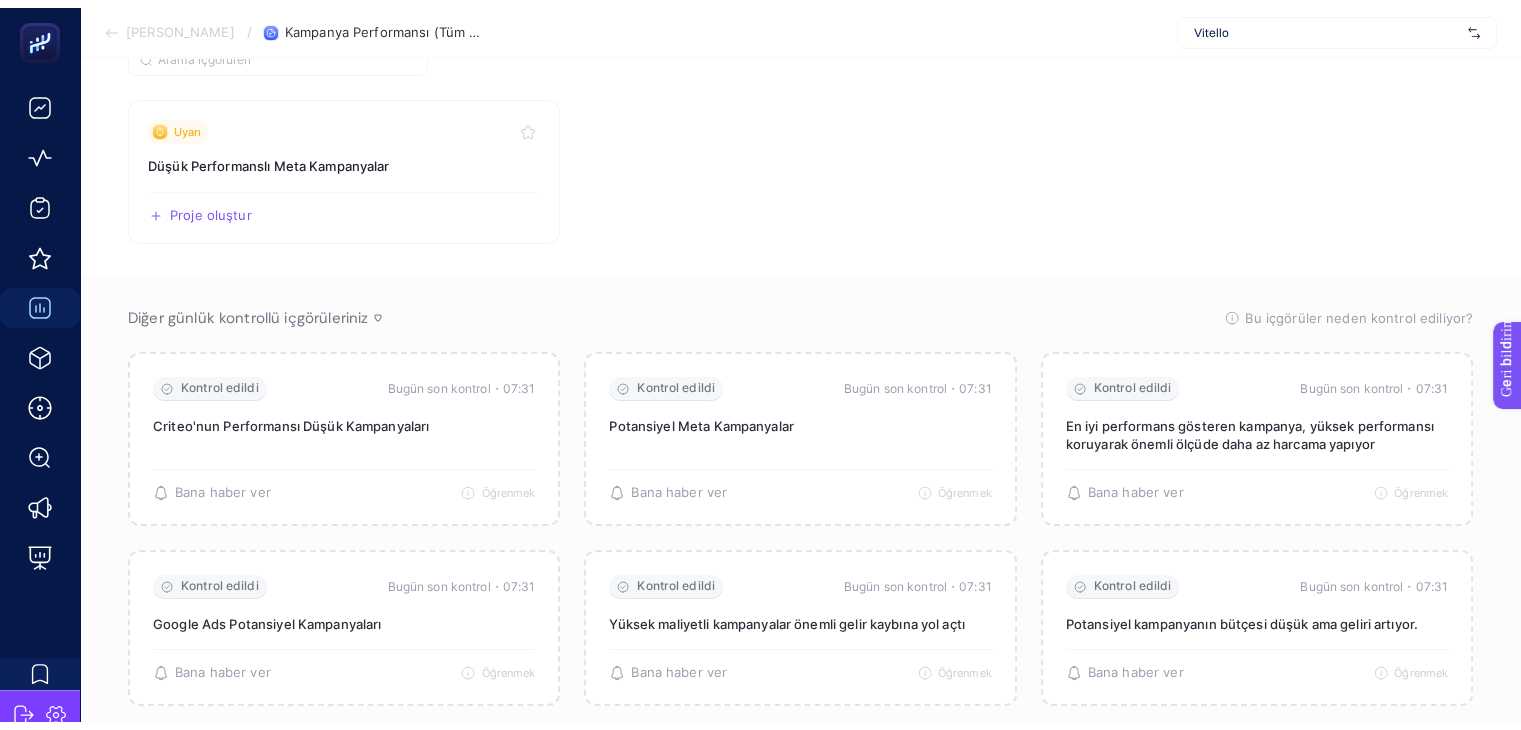 scroll, scrollTop: 212, scrollLeft: 0, axis: vertical 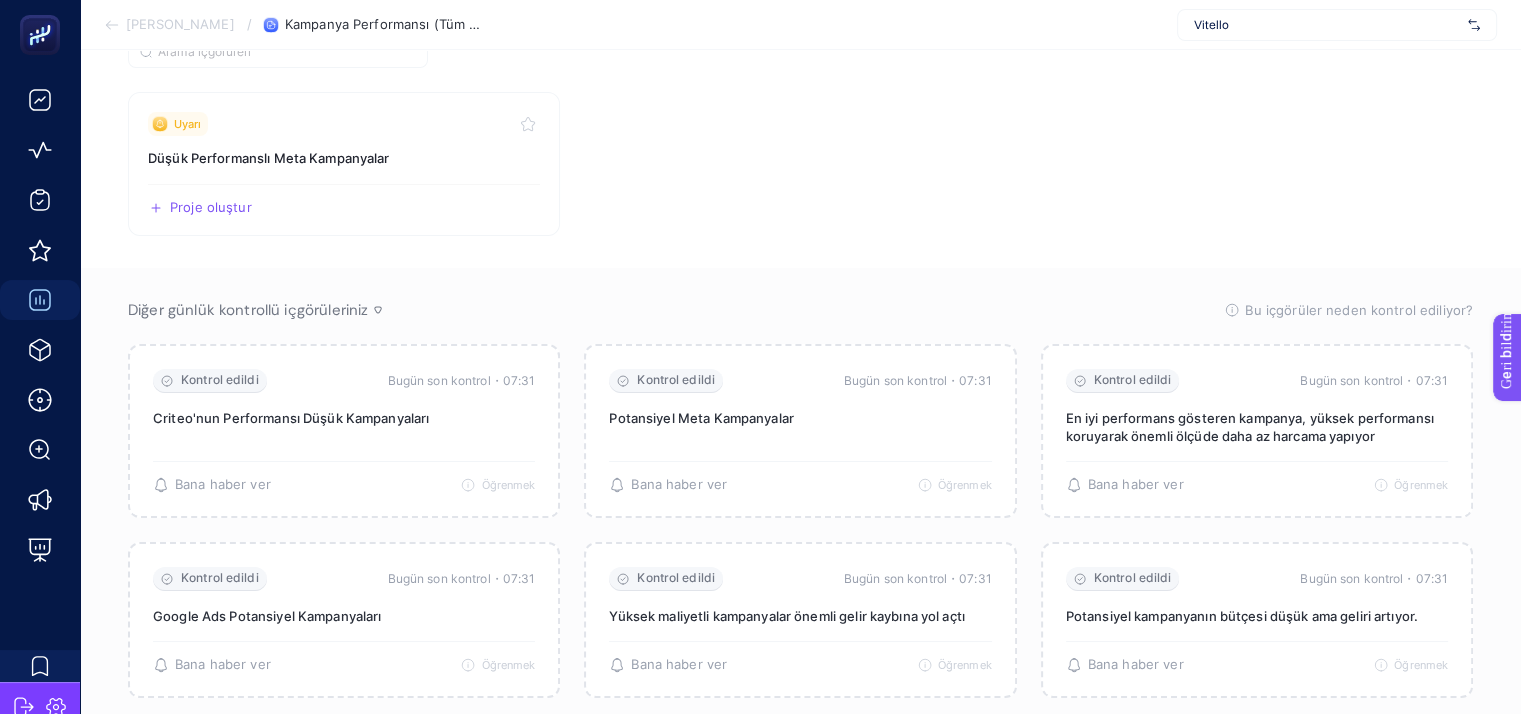 click 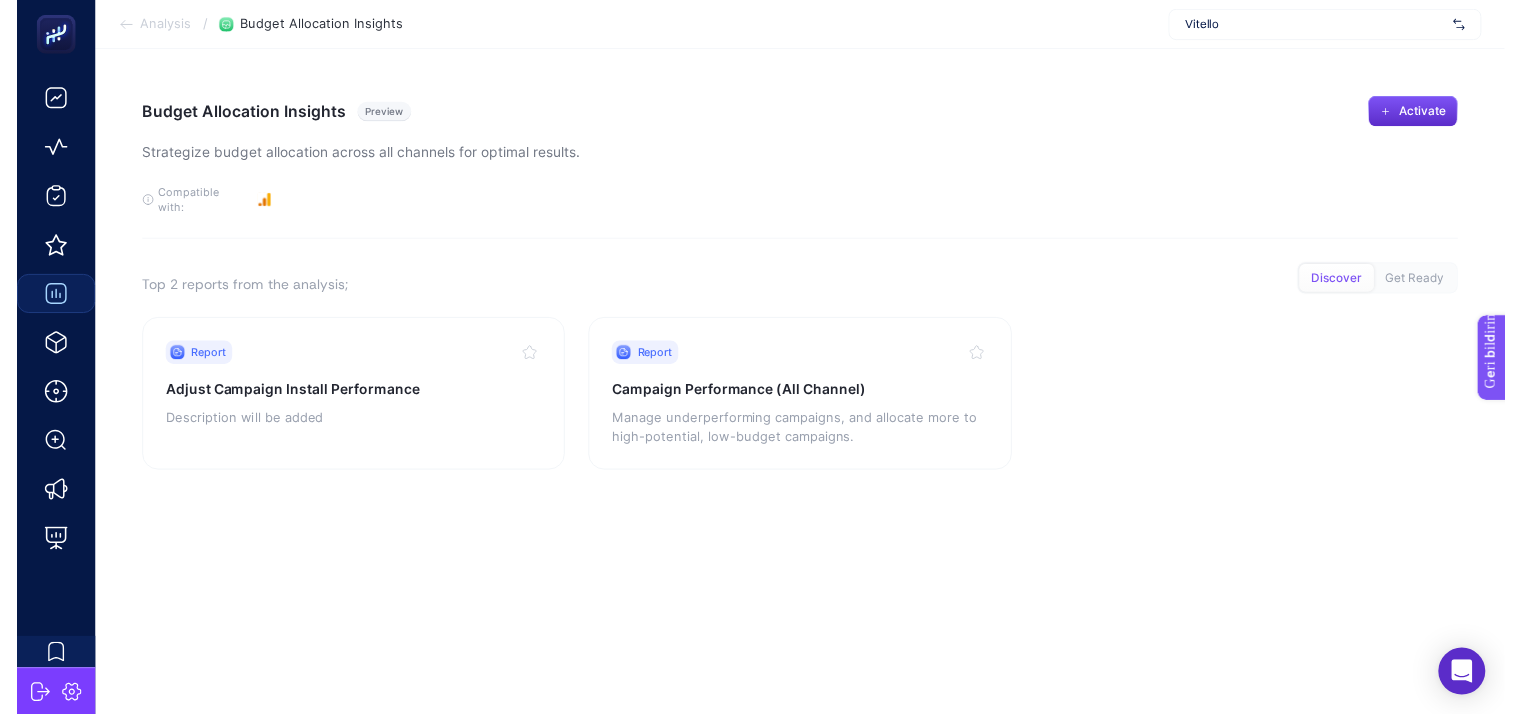 scroll, scrollTop: 0, scrollLeft: 0, axis: both 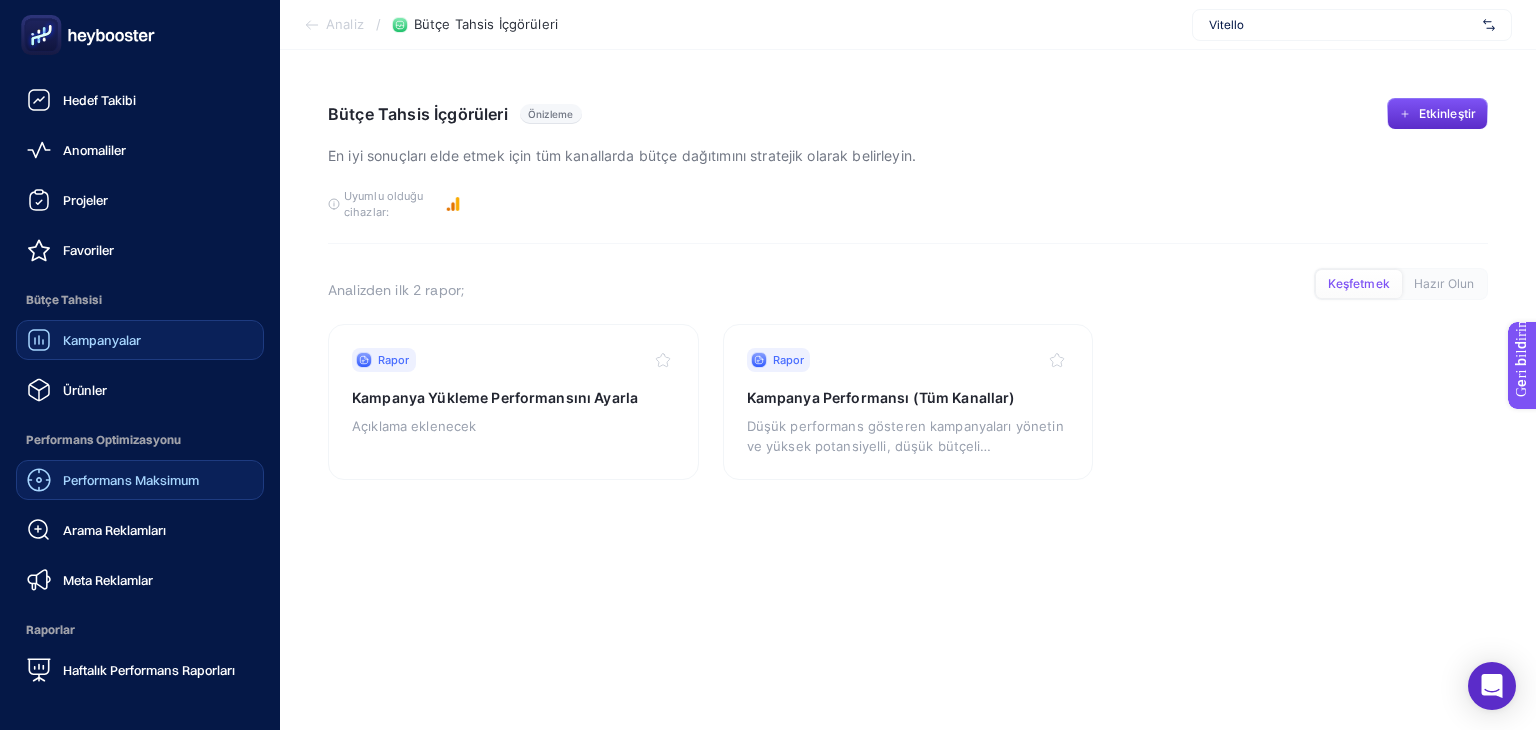 click on "Performans Maksimum" at bounding box center (131, 480) 